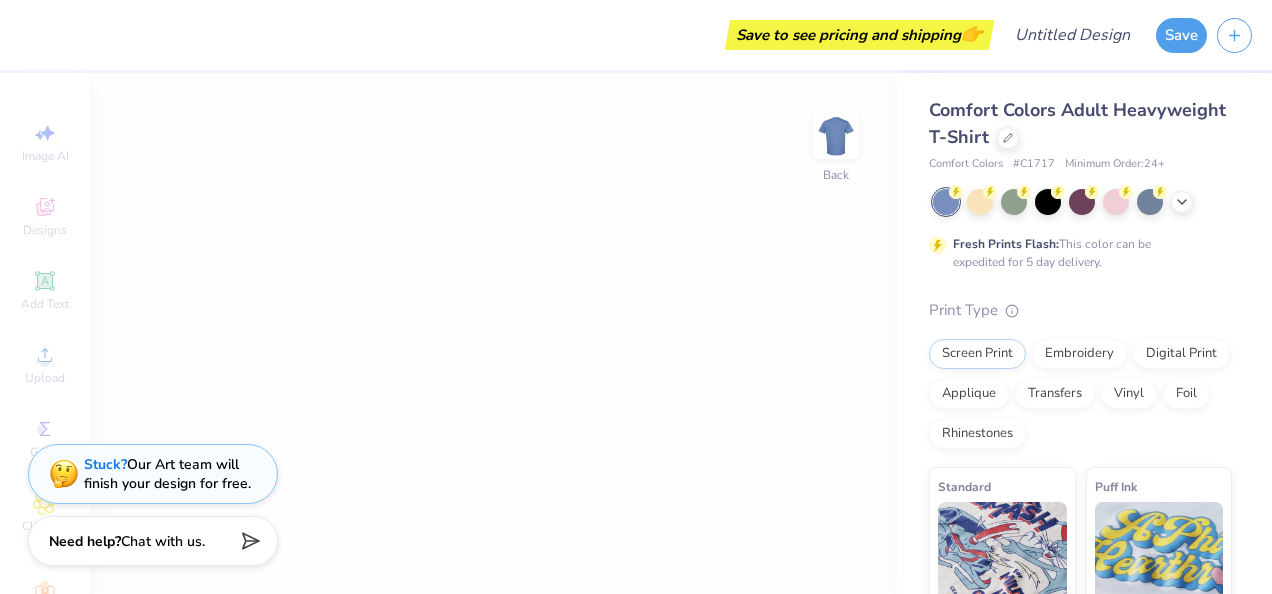 scroll, scrollTop: 0, scrollLeft: 0, axis: both 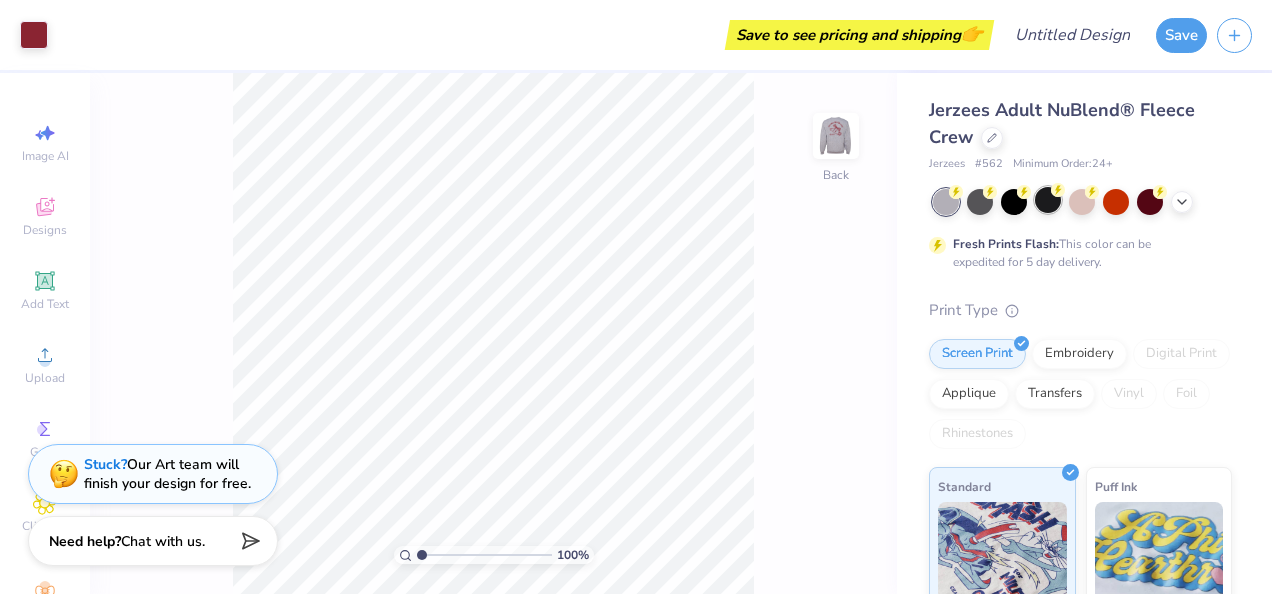 click at bounding box center [1048, 200] 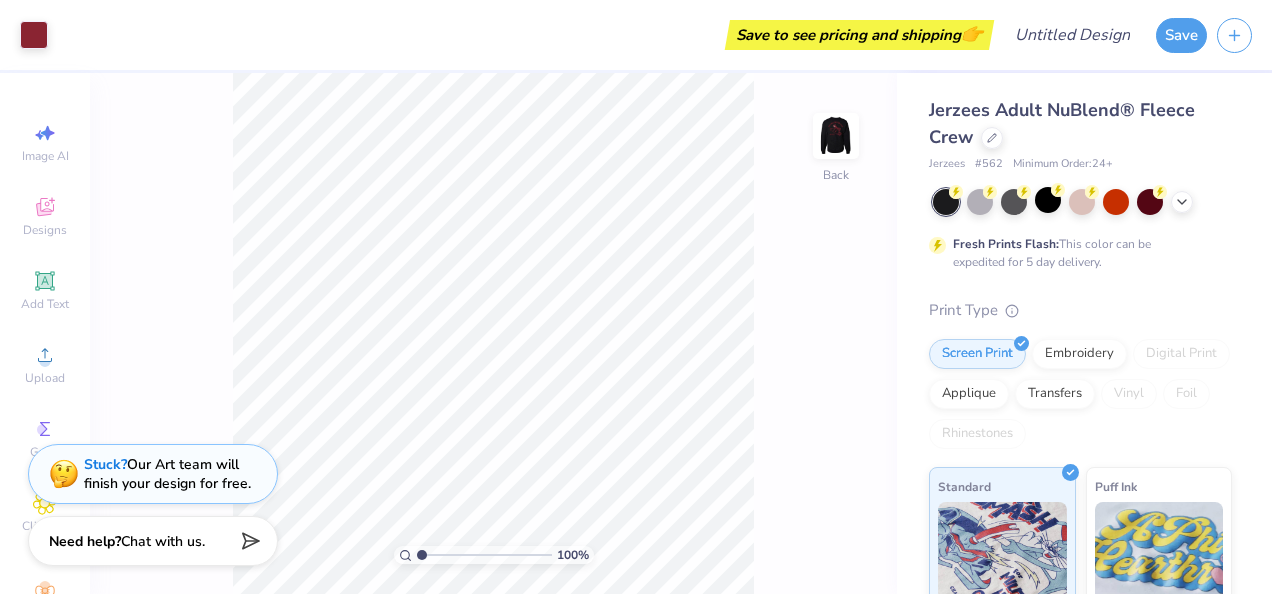 click at bounding box center (1014, 202) 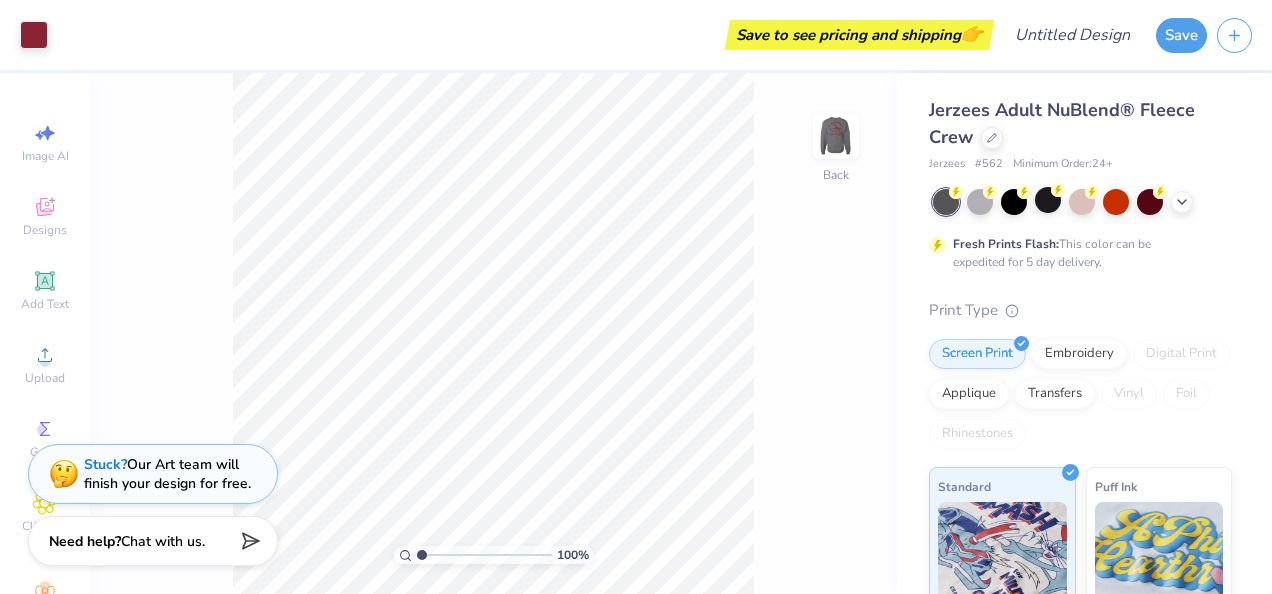 click at bounding box center (1014, 202) 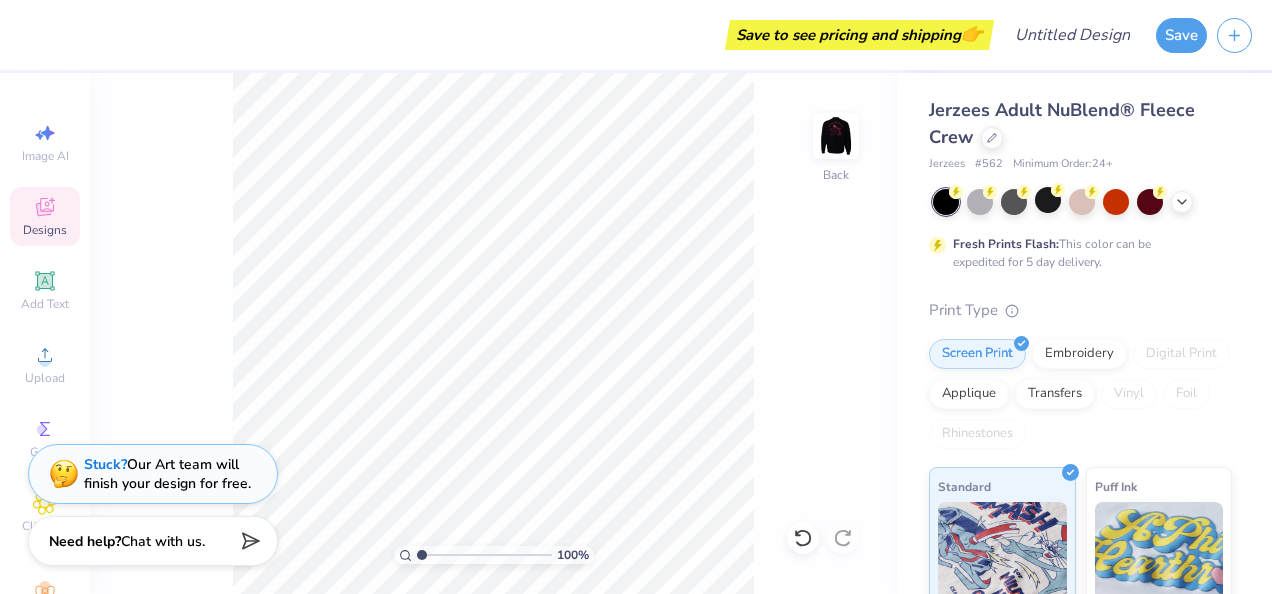 click 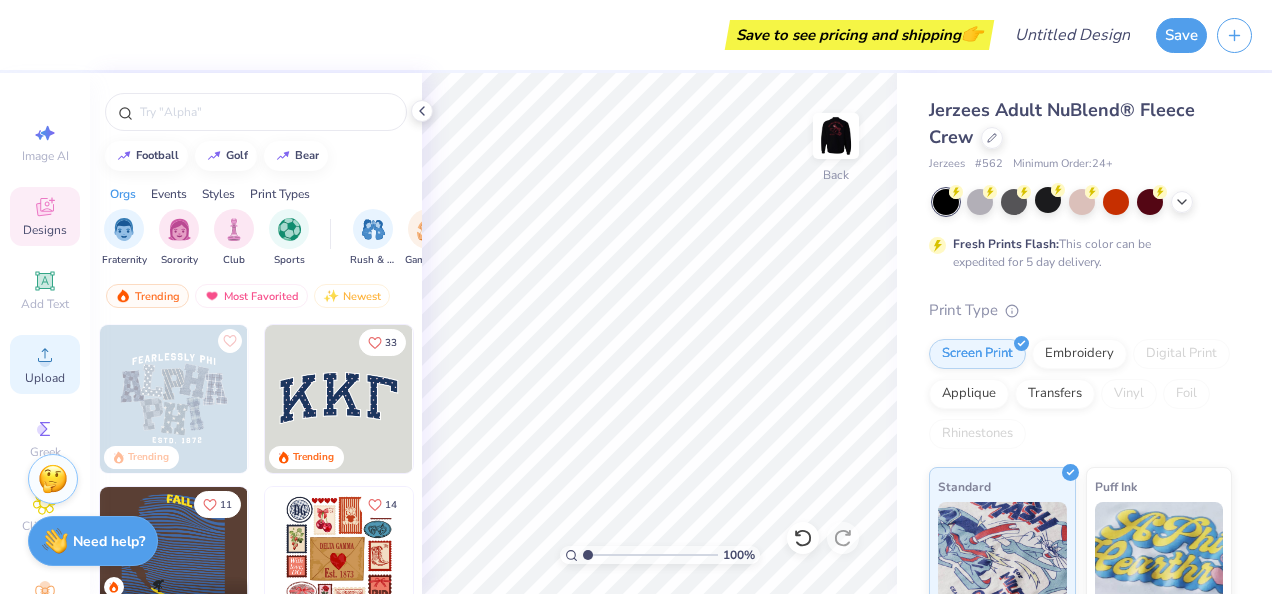 click on "Upload" at bounding box center (45, 378) 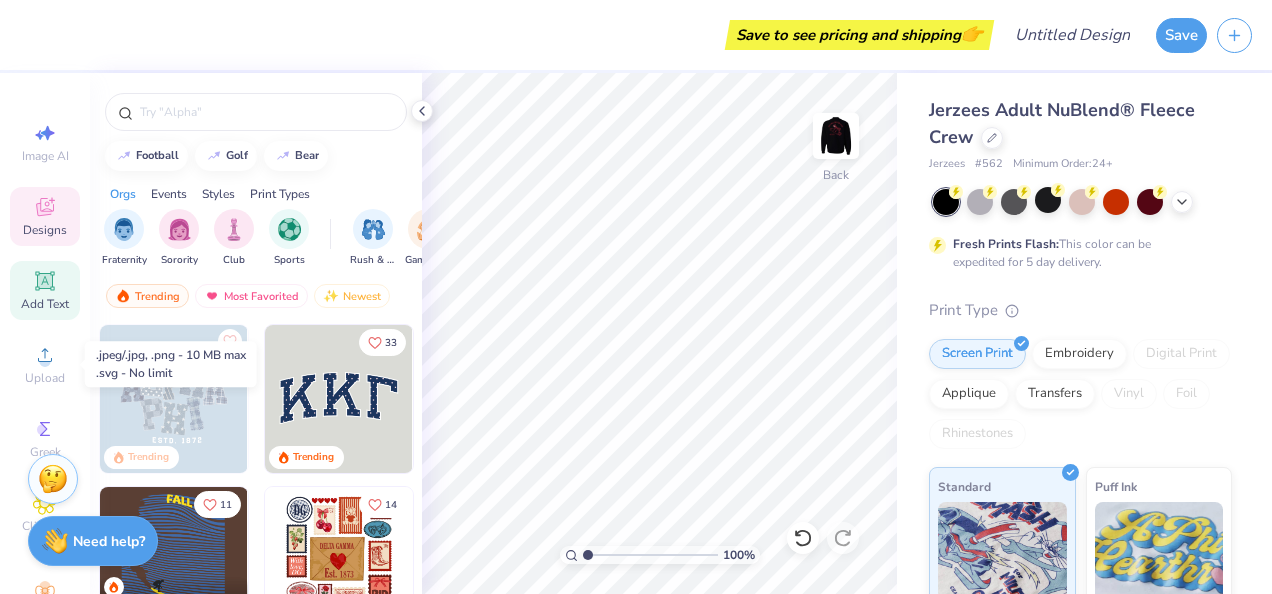 click on "Add Text" at bounding box center [45, 304] 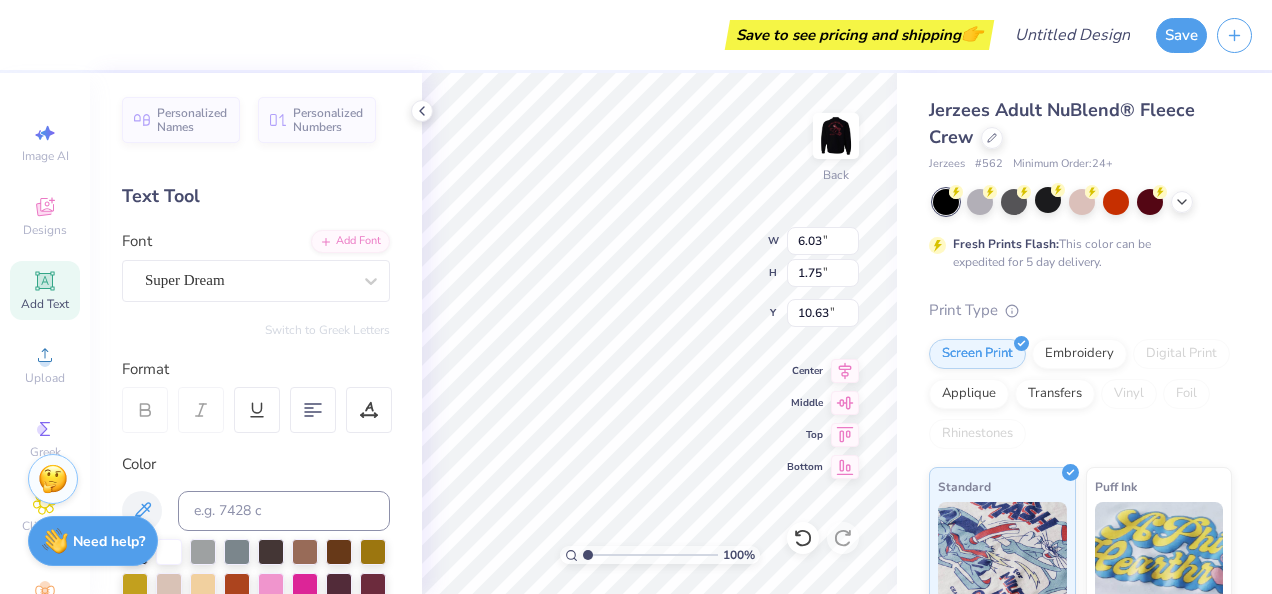 scroll, scrollTop: 16, scrollLeft: 4, axis: both 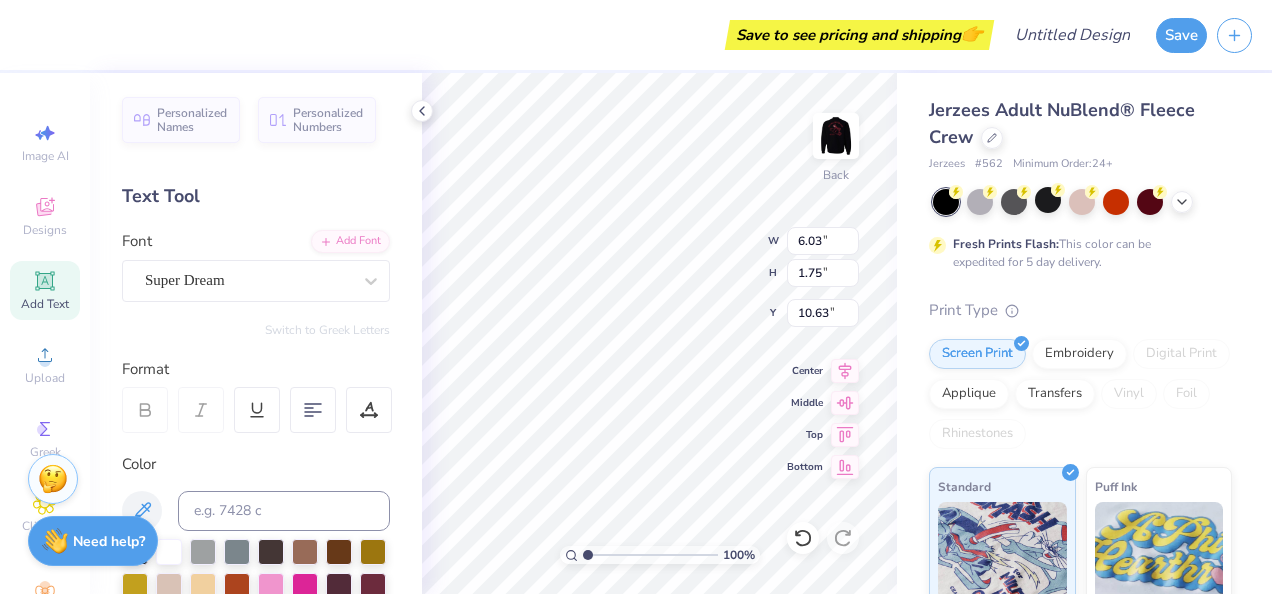 type on "DANCE" 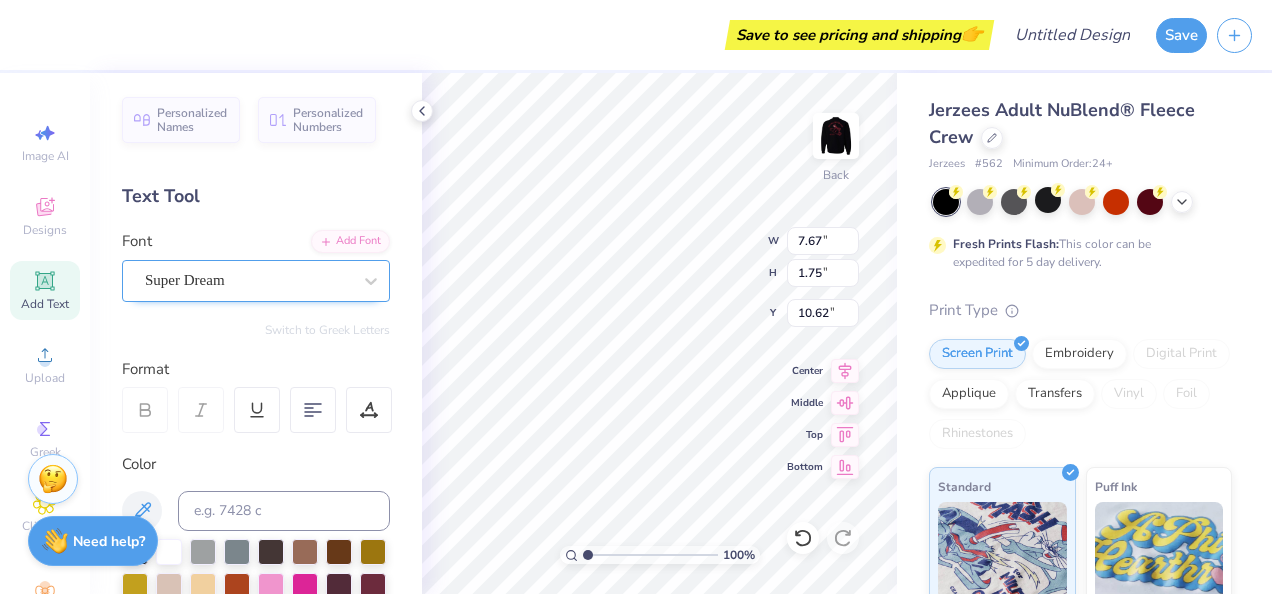 click on "Super Dream" at bounding box center [256, 281] 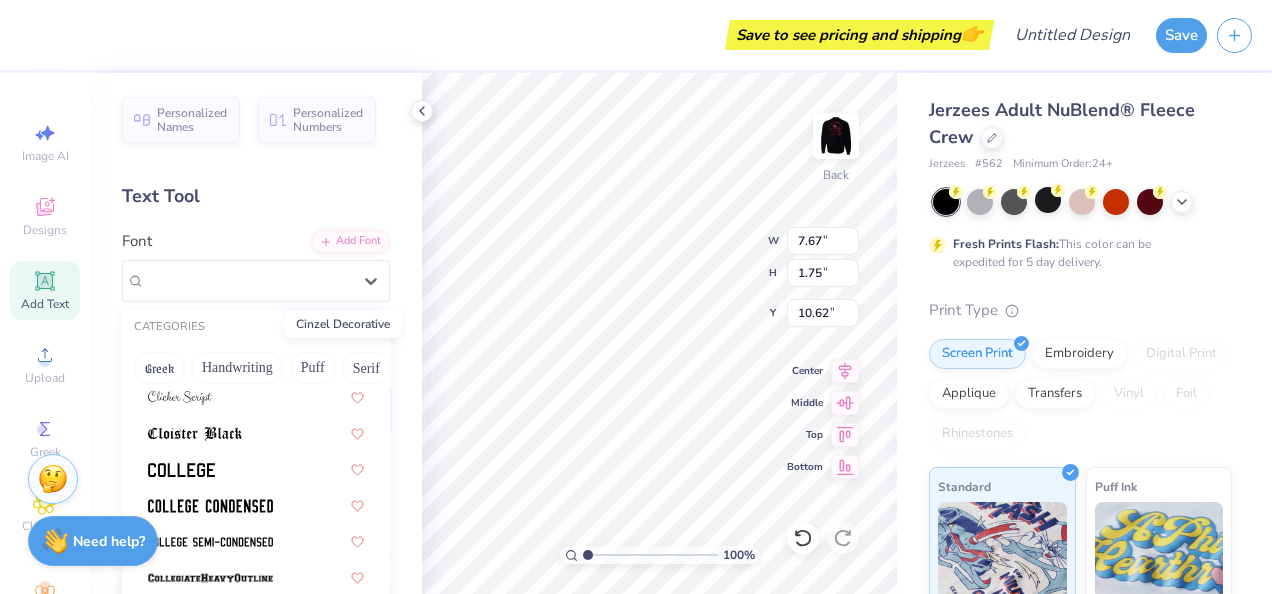 scroll, scrollTop: 2710, scrollLeft: 0, axis: vertical 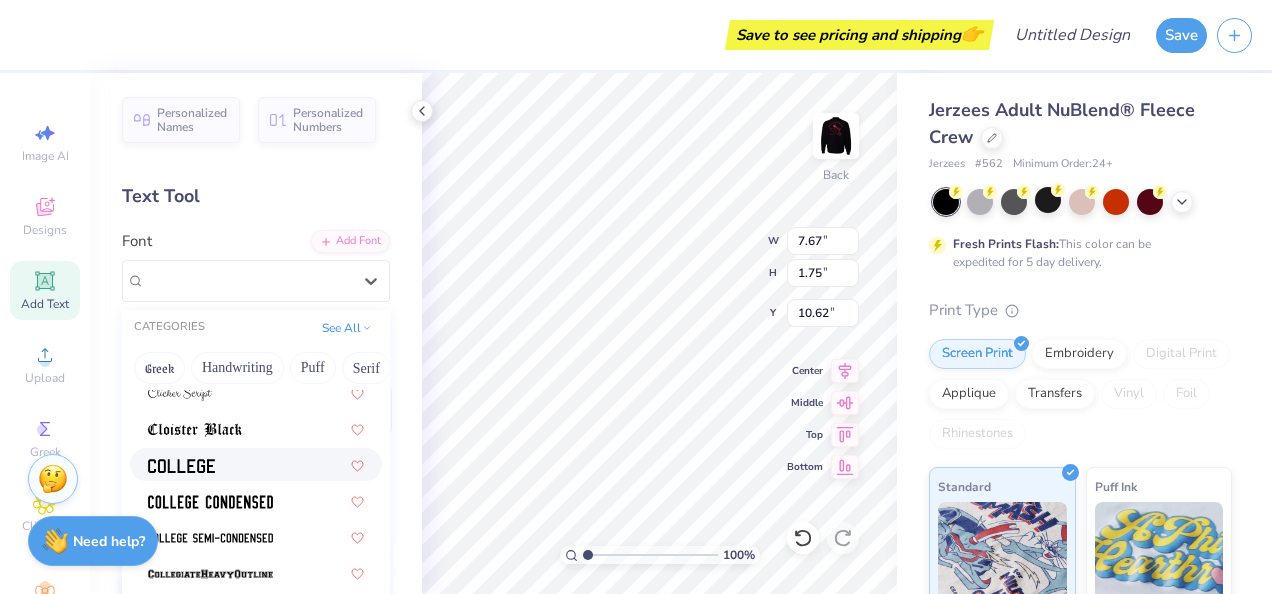 click at bounding box center (256, 464) 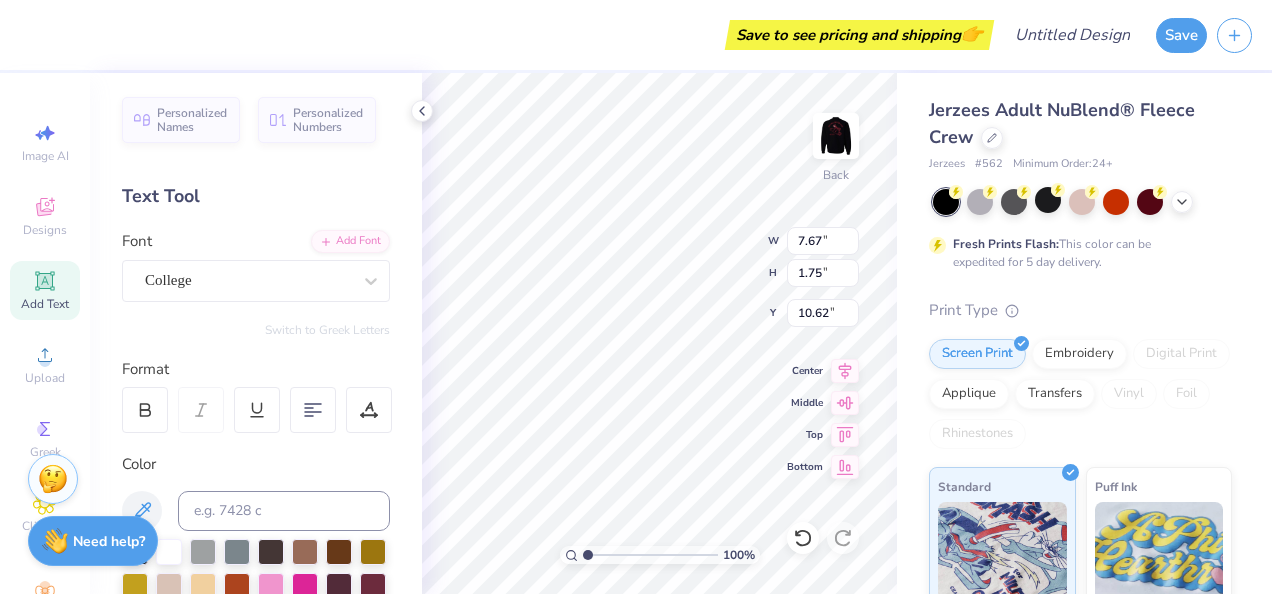 type on "6.69" 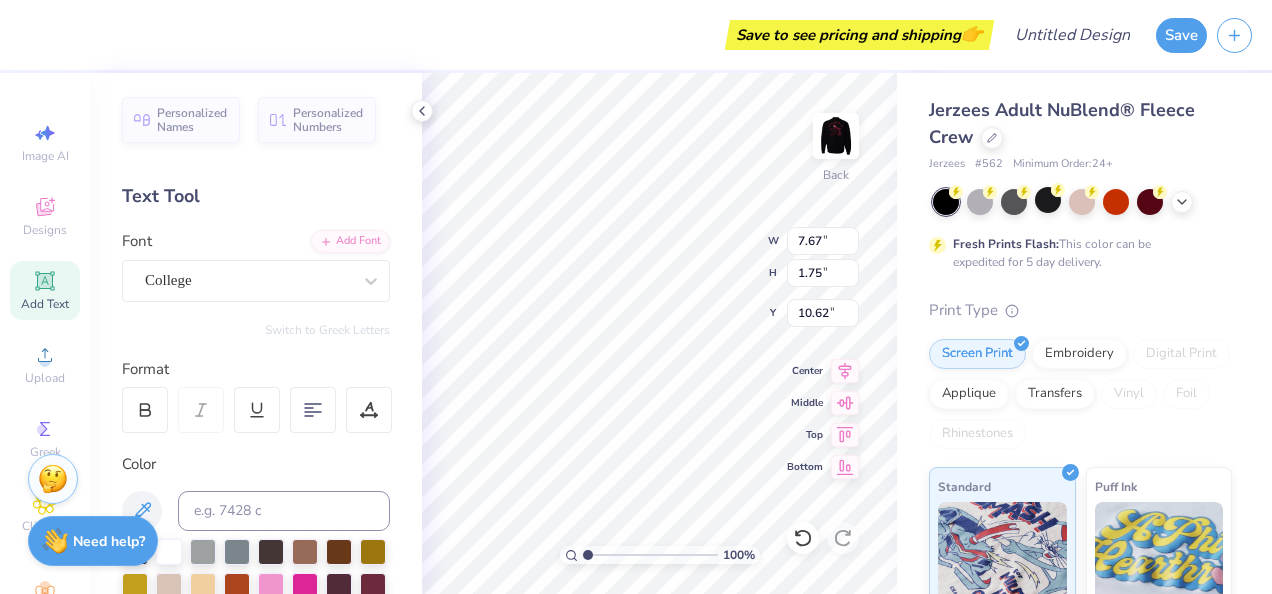 type on "1.70" 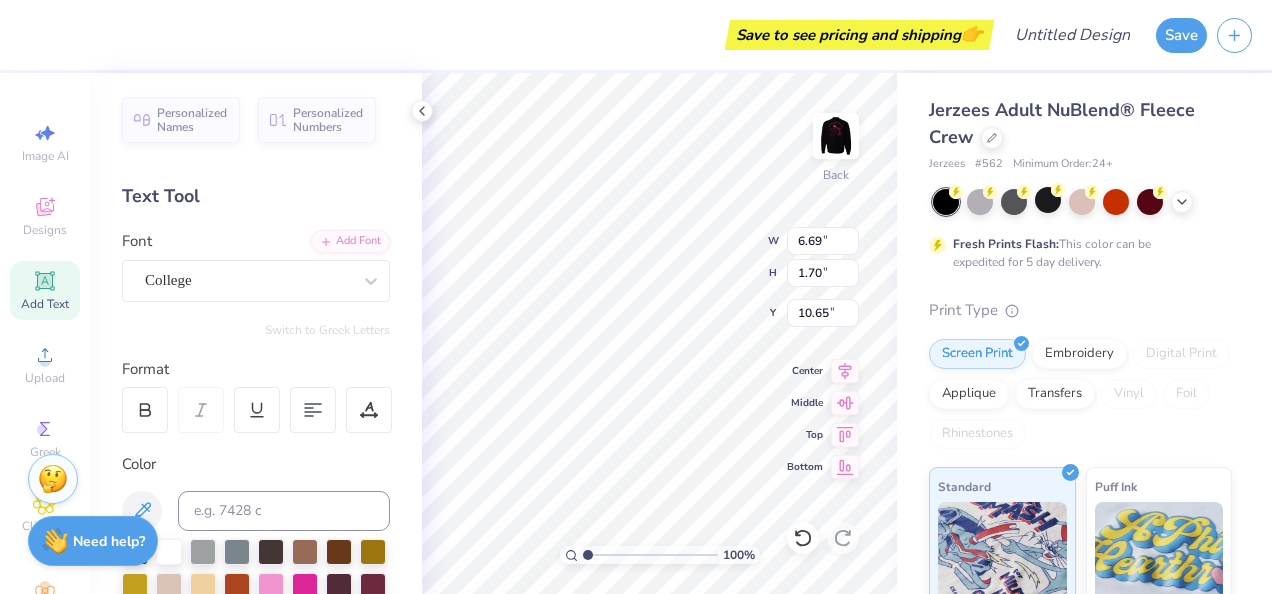 type on "2.95" 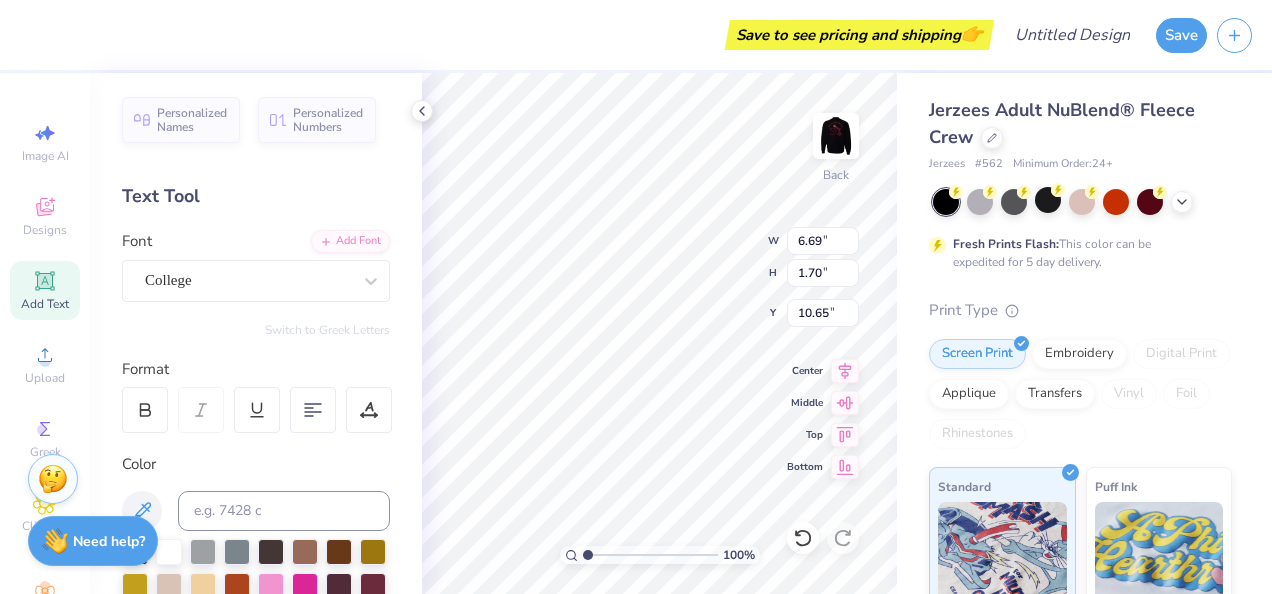 type on "0.75" 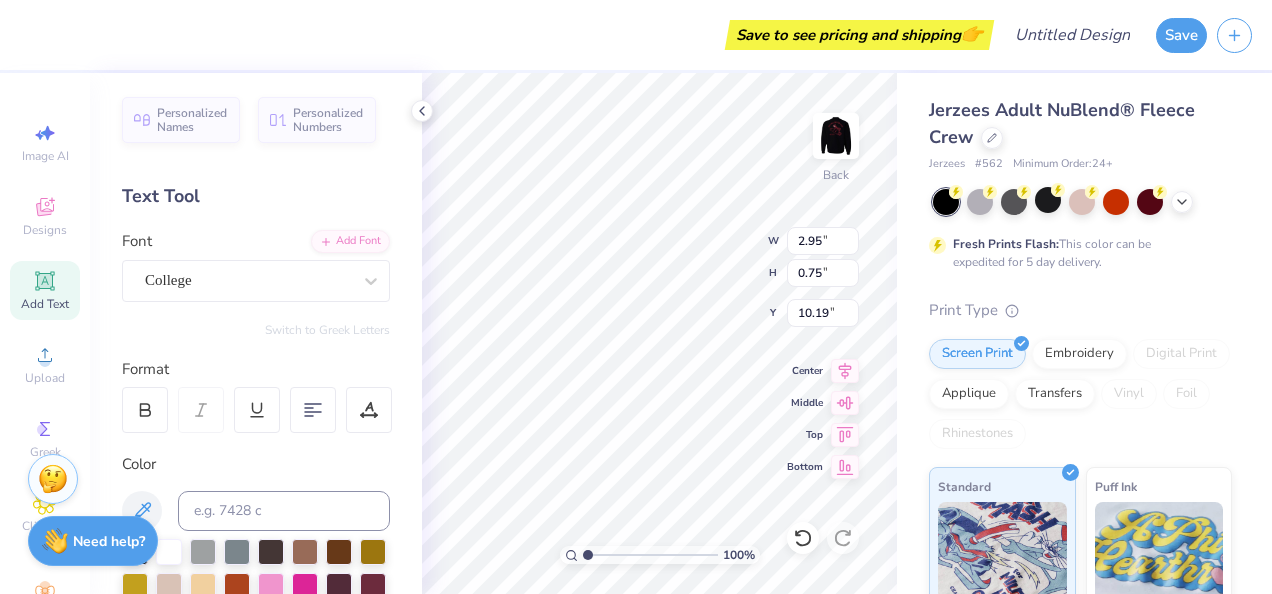 type on "8.05" 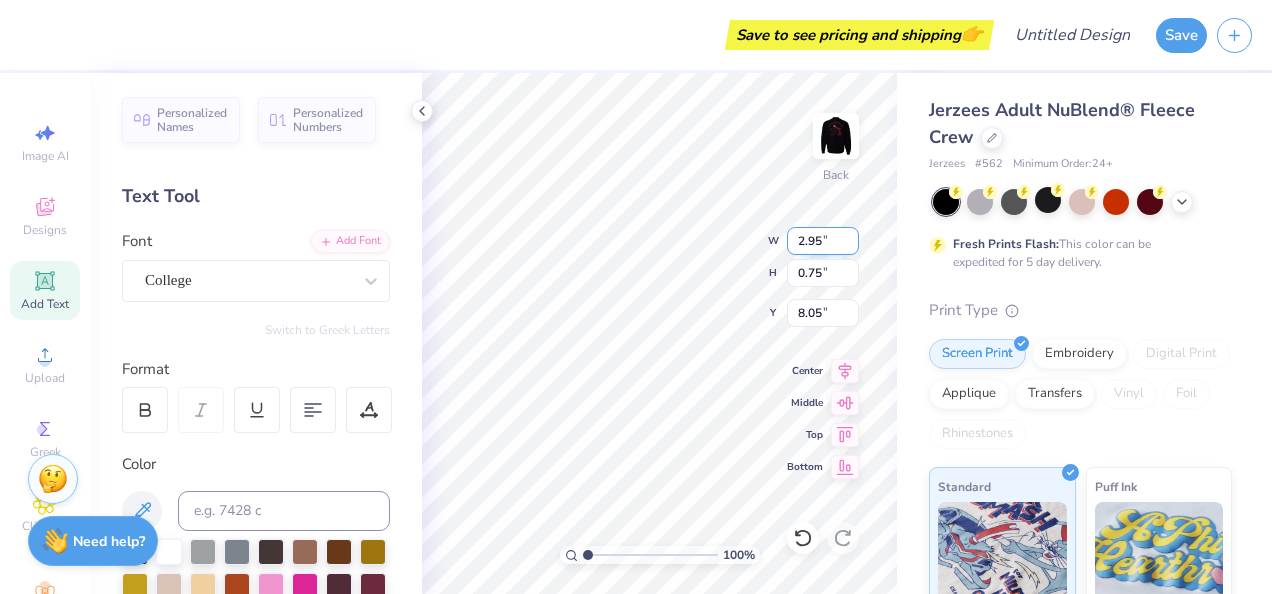 click on "100  % Back W 2.95 2.95 " H 0.75 0.75 " Y 8.05 8.05 " Center Middle Top Bottom" at bounding box center (659, 333) 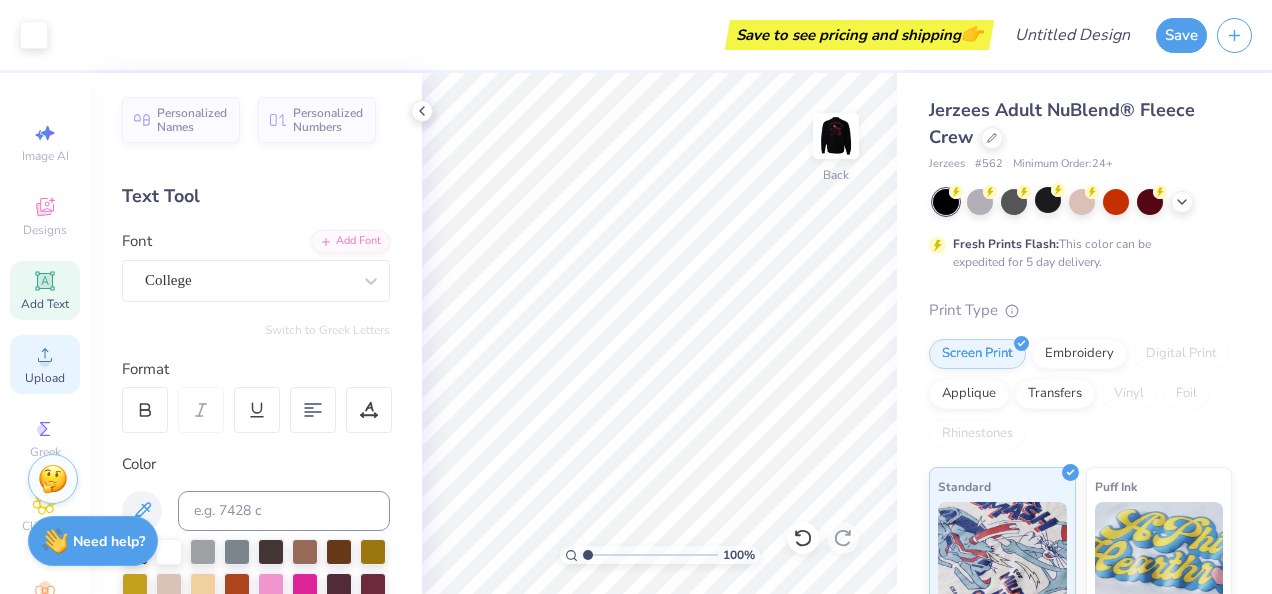 click 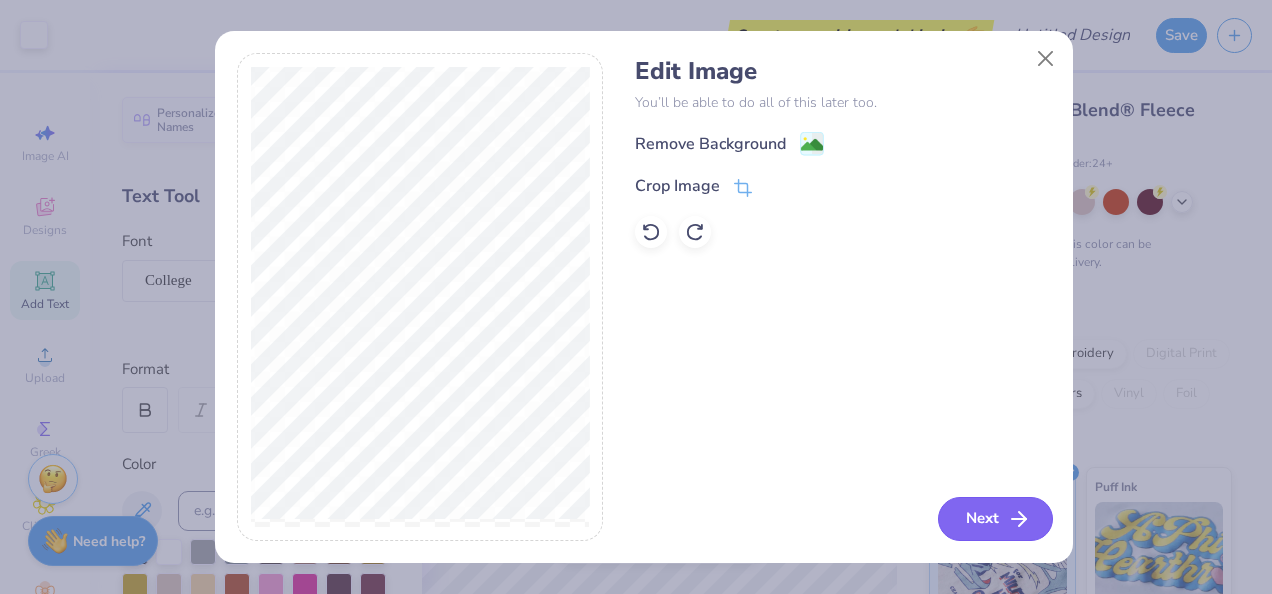 click on "Next" at bounding box center (995, 519) 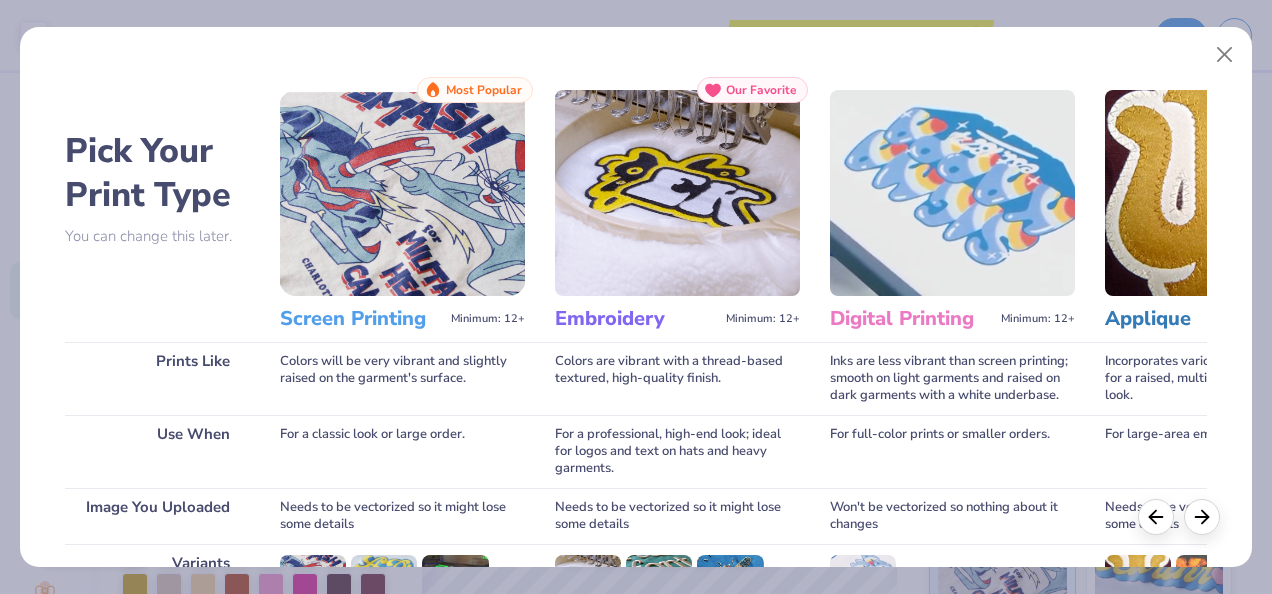 scroll, scrollTop: 302, scrollLeft: 0, axis: vertical 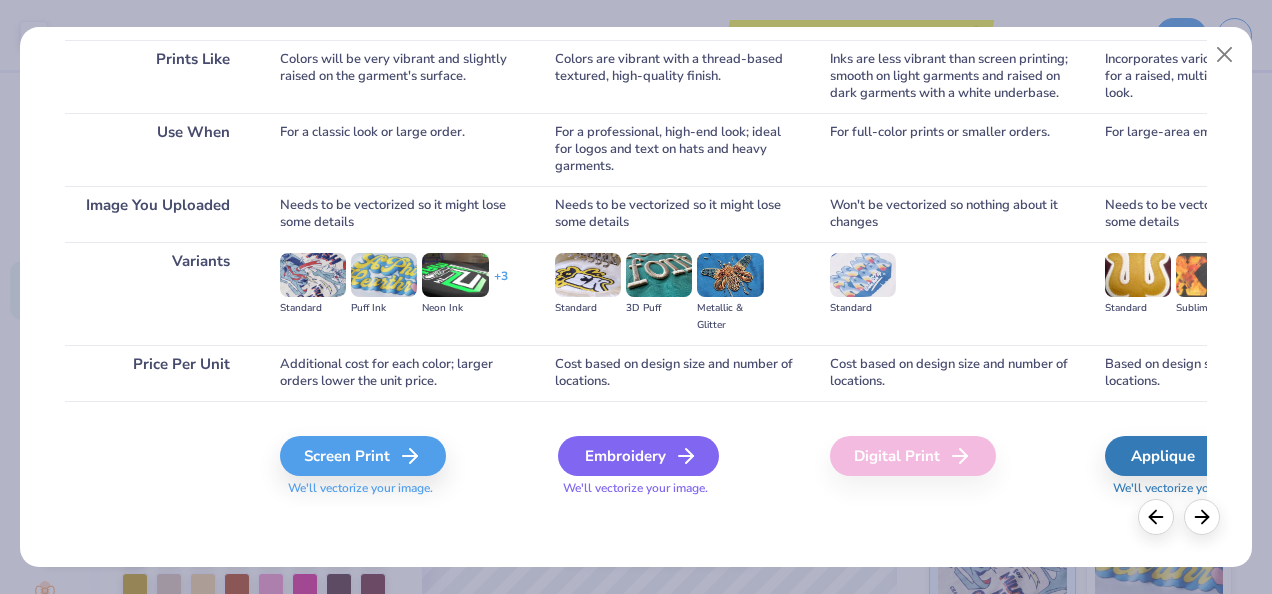 click on "Embroidery" at bounding box center [638, 456] 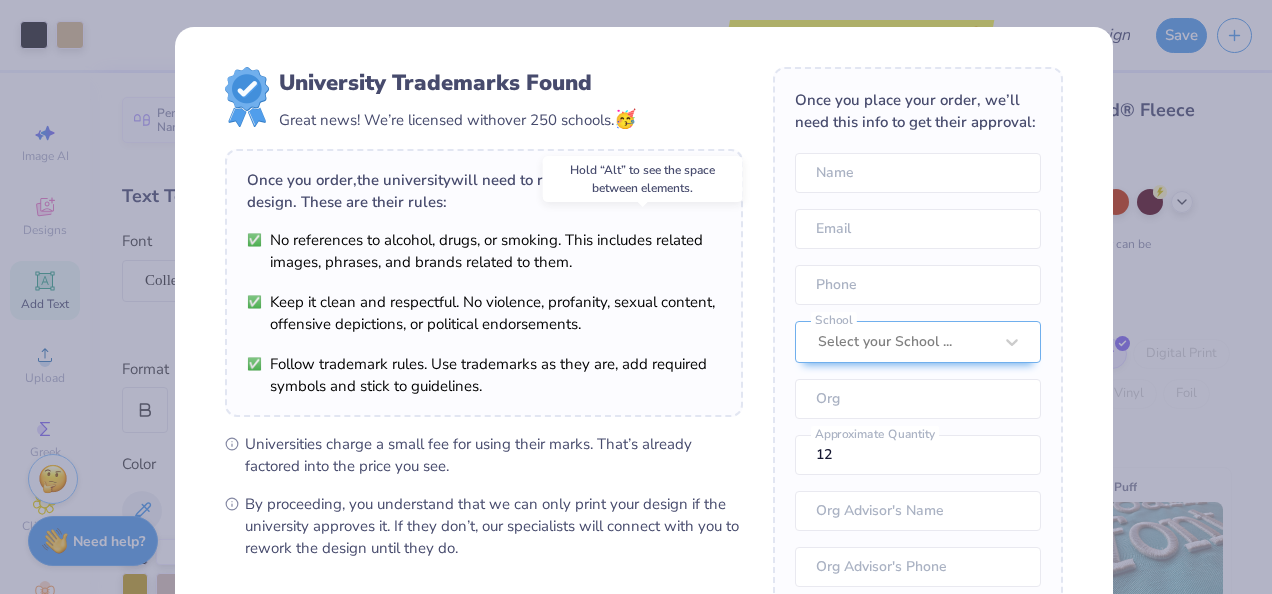 scroll, scrollTop: 89, scrollLeft: 0, axis: vertical 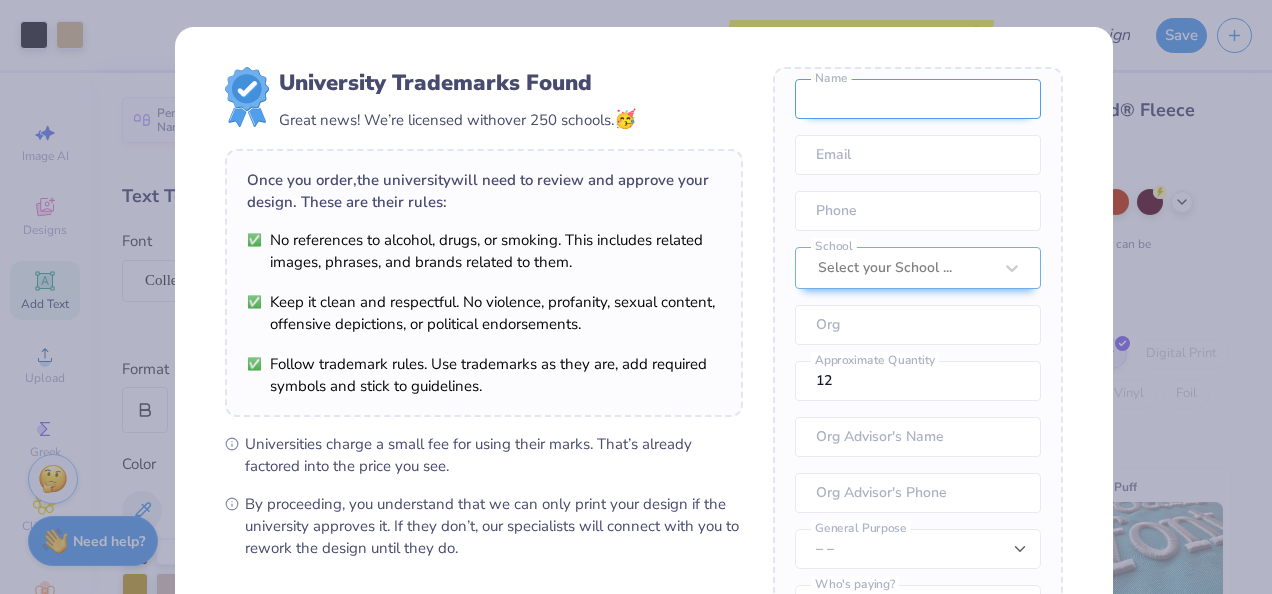 click at bounding box center (918, 99) 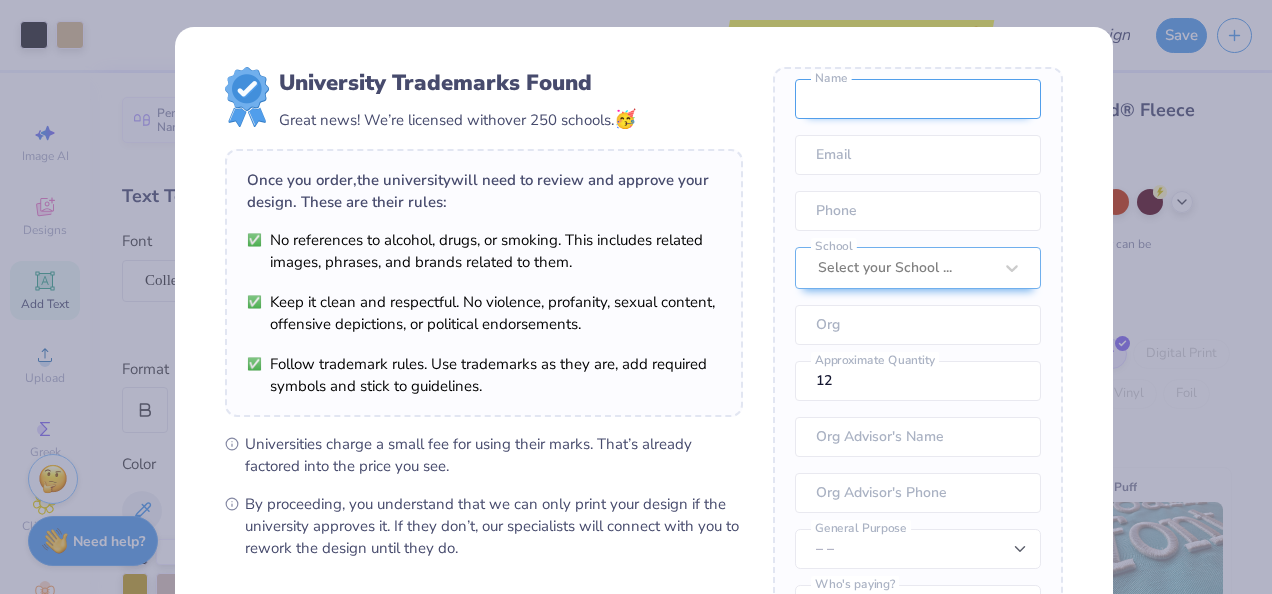 type on "Colitsas, Isabella" 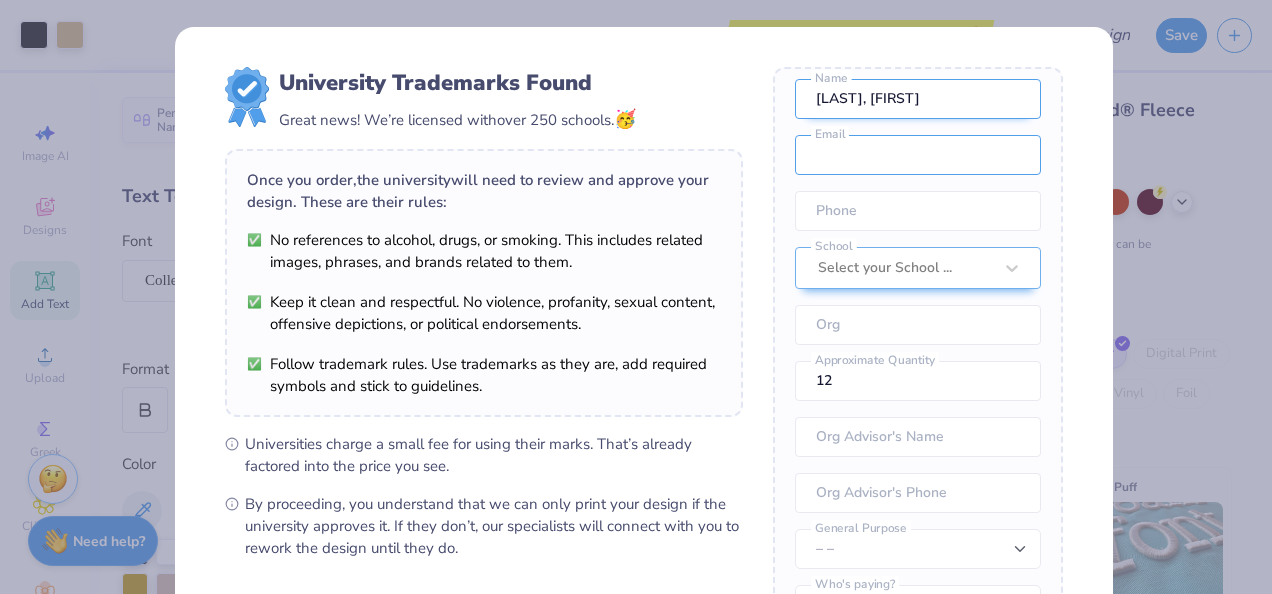 type on "isabella.colitsas@westpoint.edu" 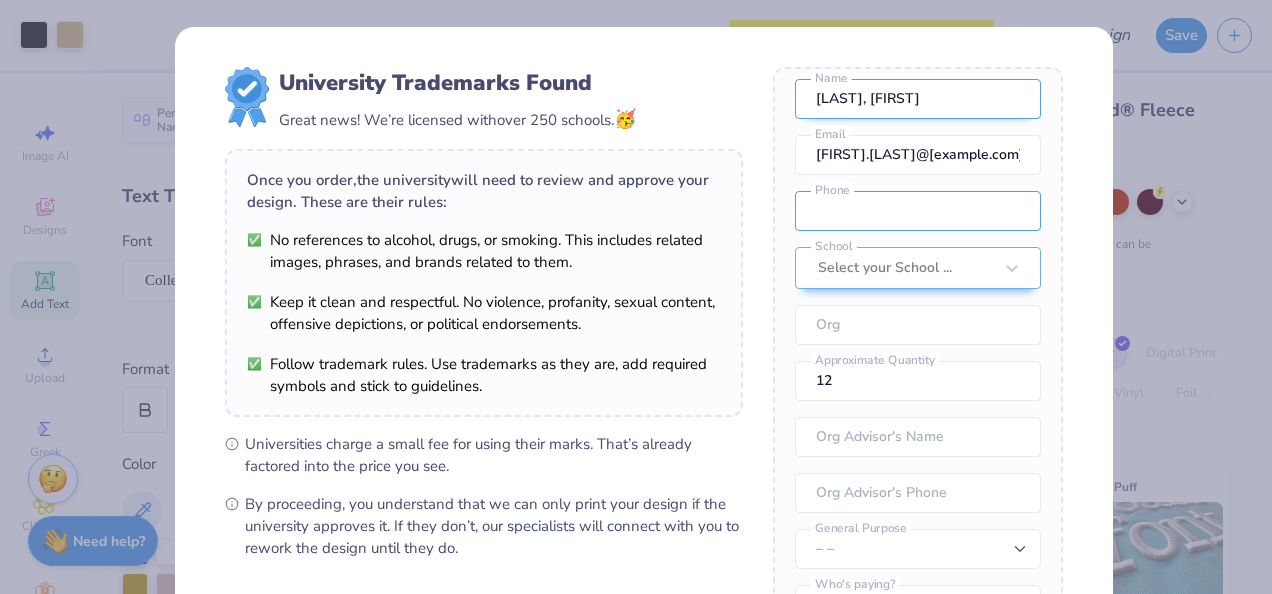 type on "(201) 723-8661" 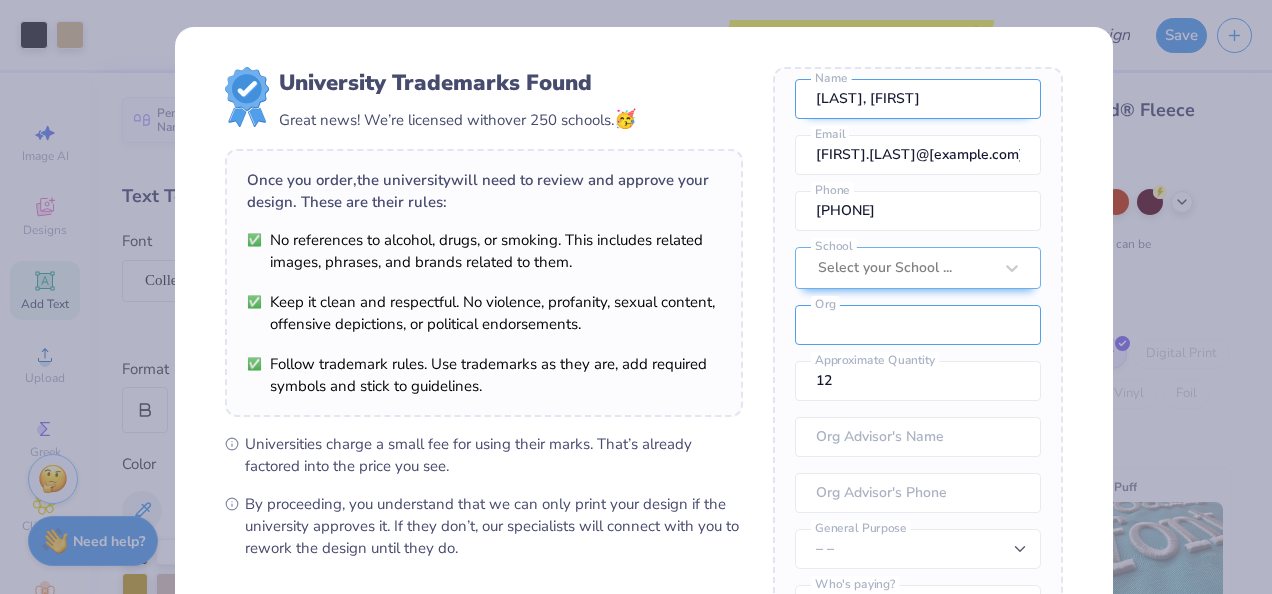 type on "D3" 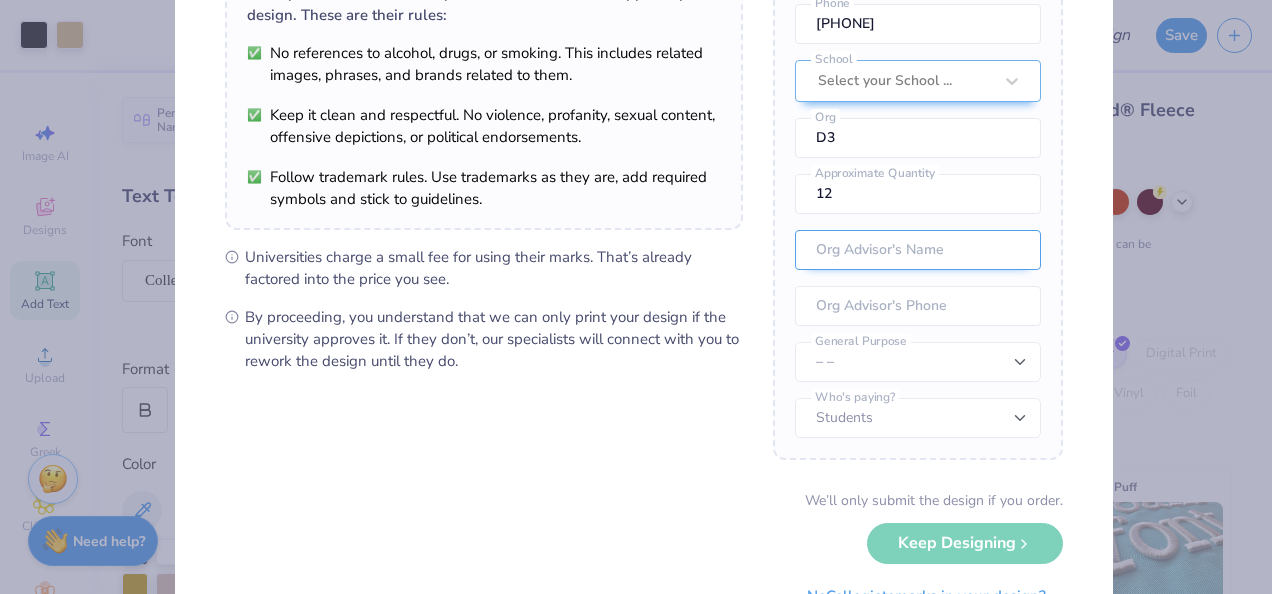 scroll, scrollTop: 194, scrollLeft: 0, axis: vertical 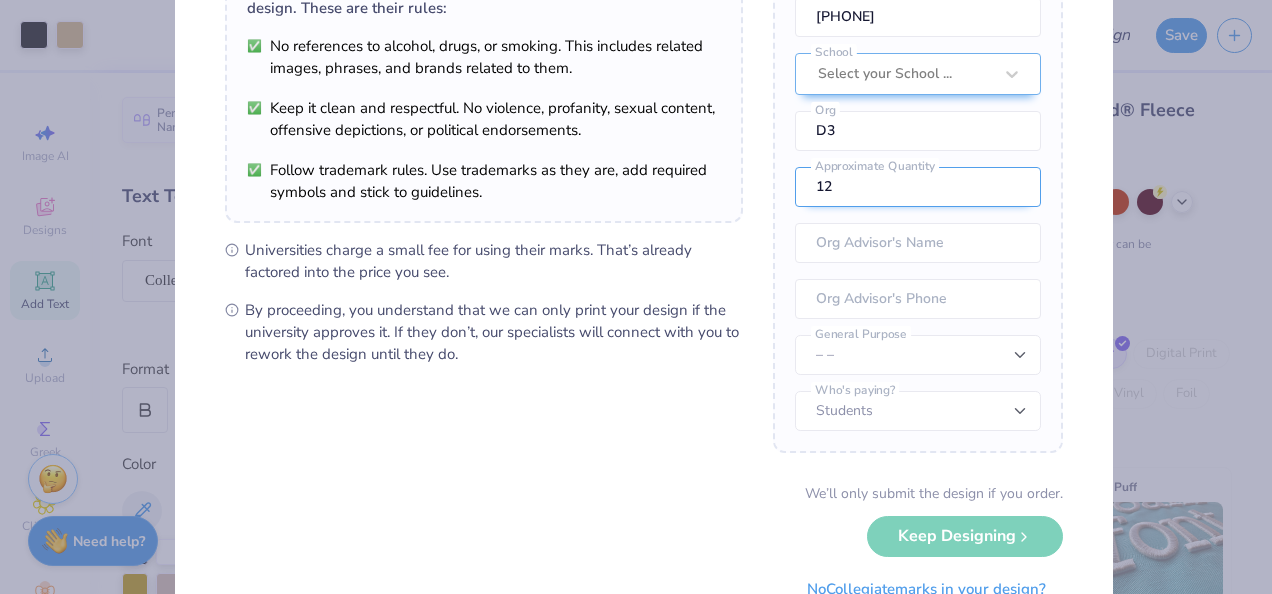 click on "12" at bounding box center (918, 187) 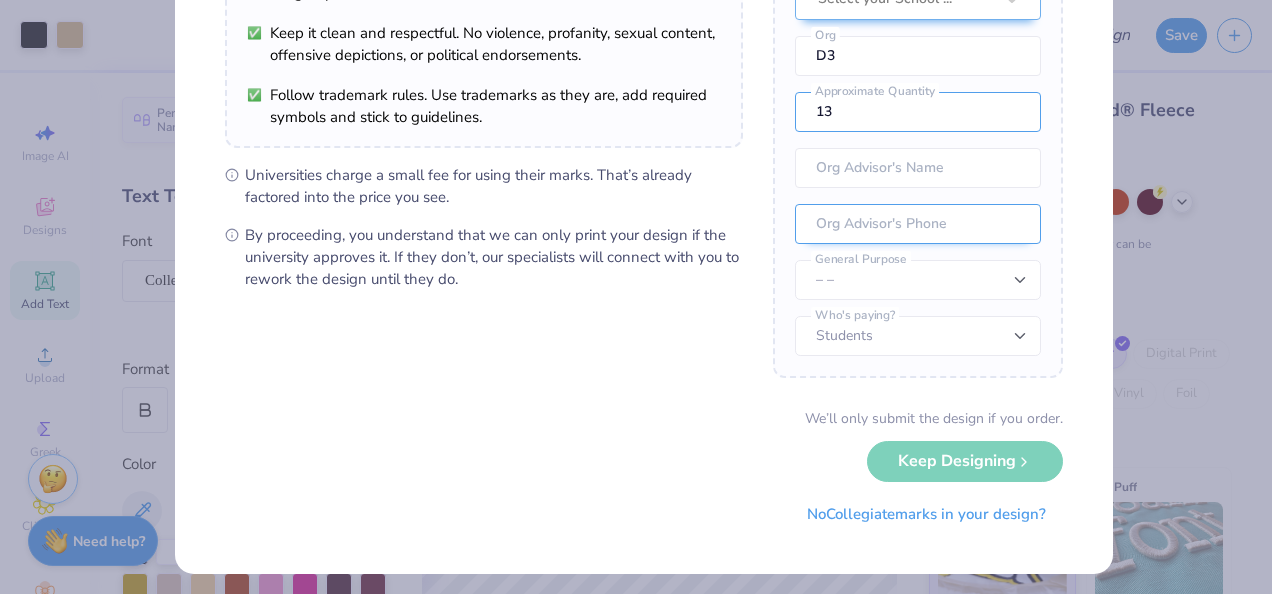scroll, scrollTop: 274, scrollLeft: 0, axis: vertical 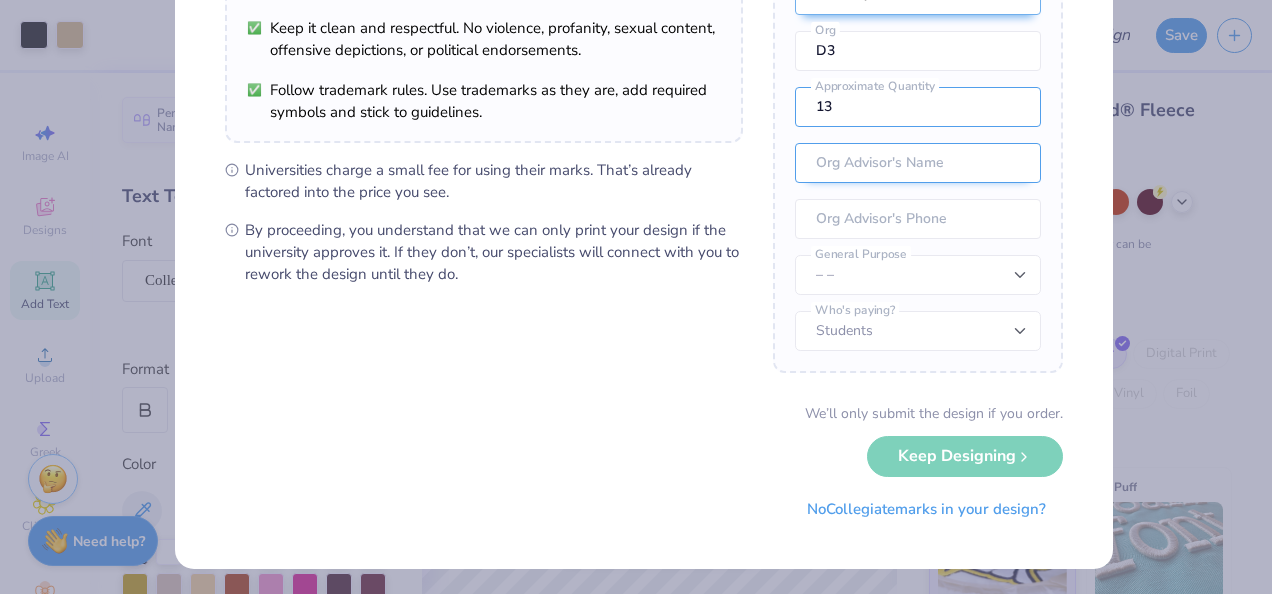 type on "13" 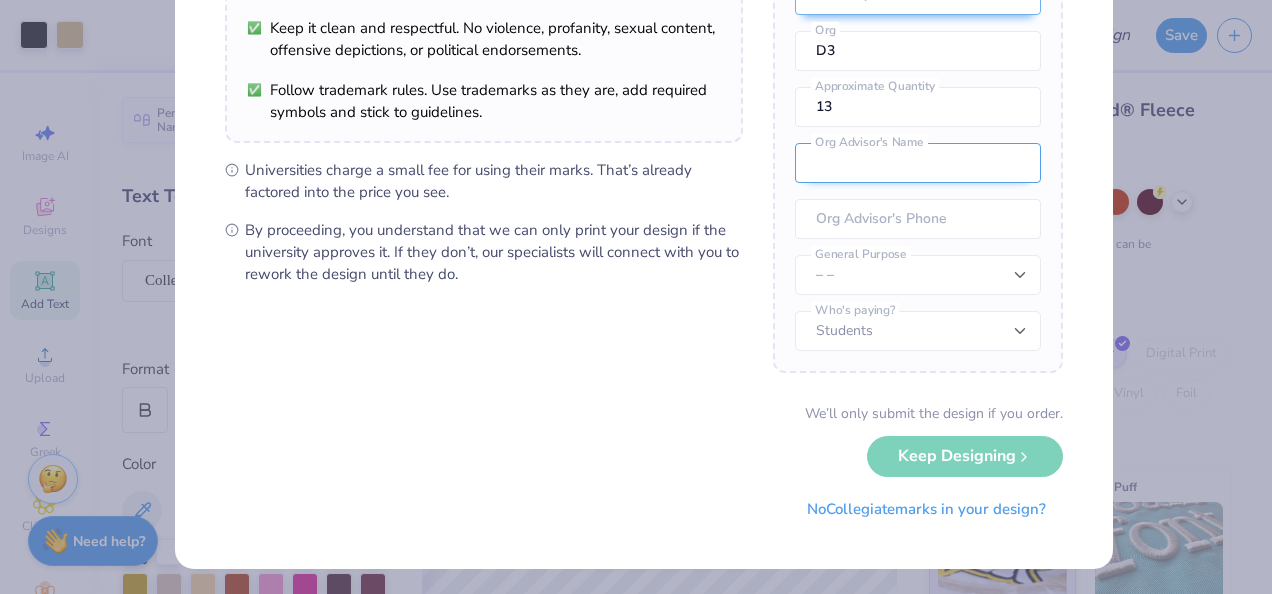 click at bounding box center (918, 163) 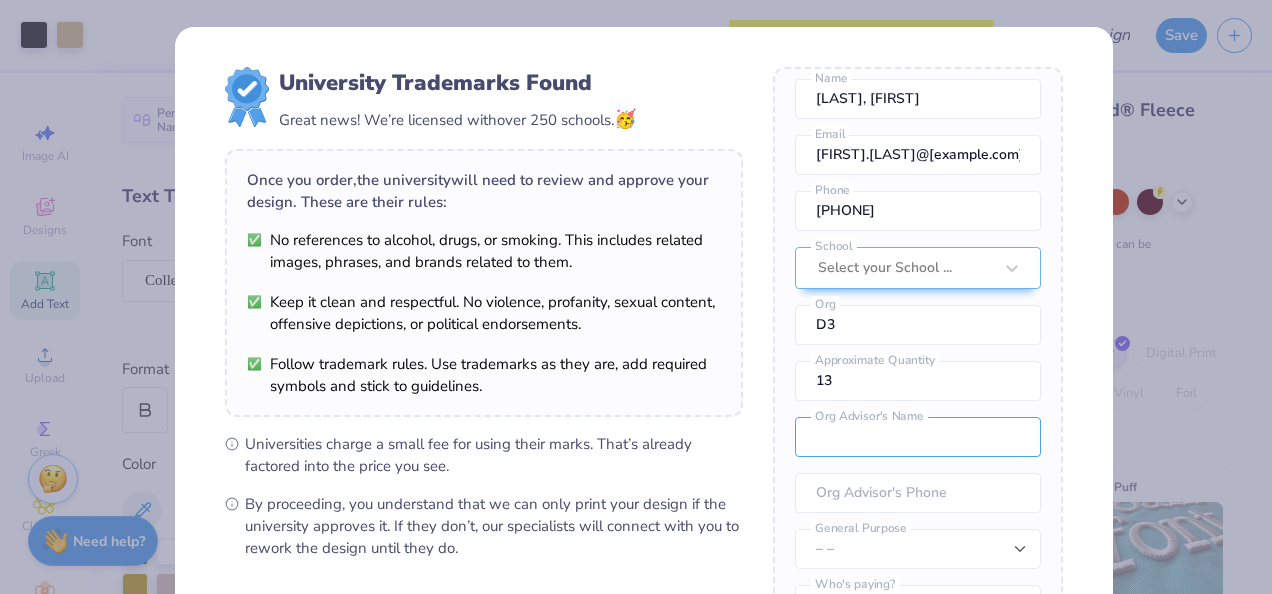 scroll, scrollTop: 274, scrollLeft: 0, axis: vertical 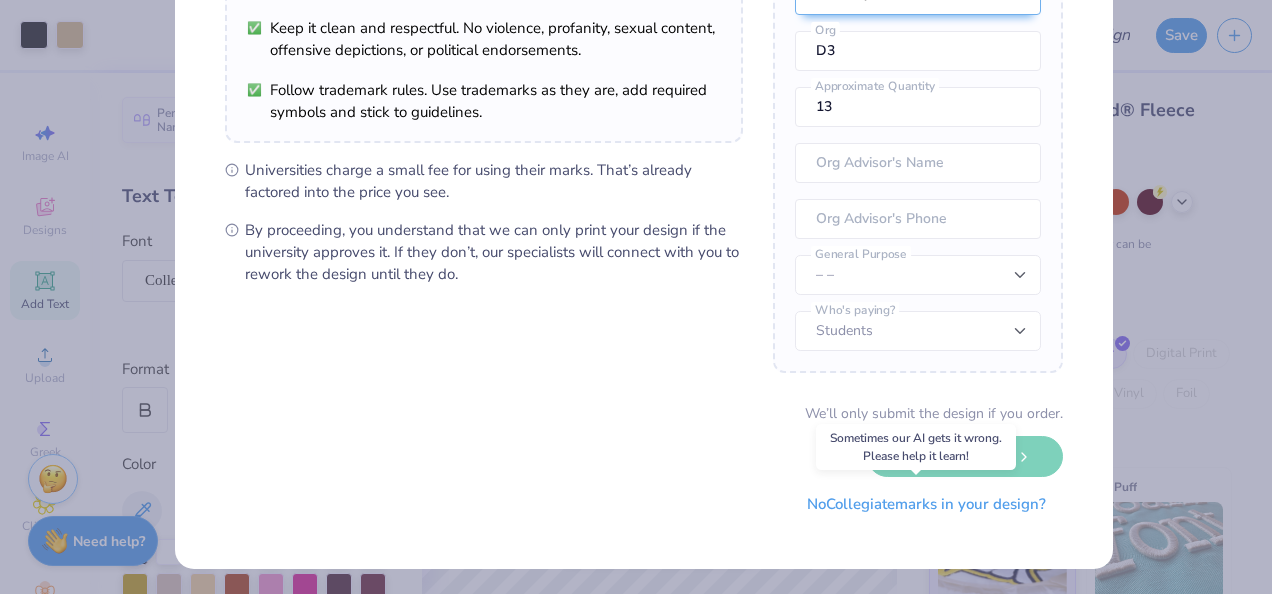 click on "No  Collegiate  marks in your design?" at bounding box center [926, 504] 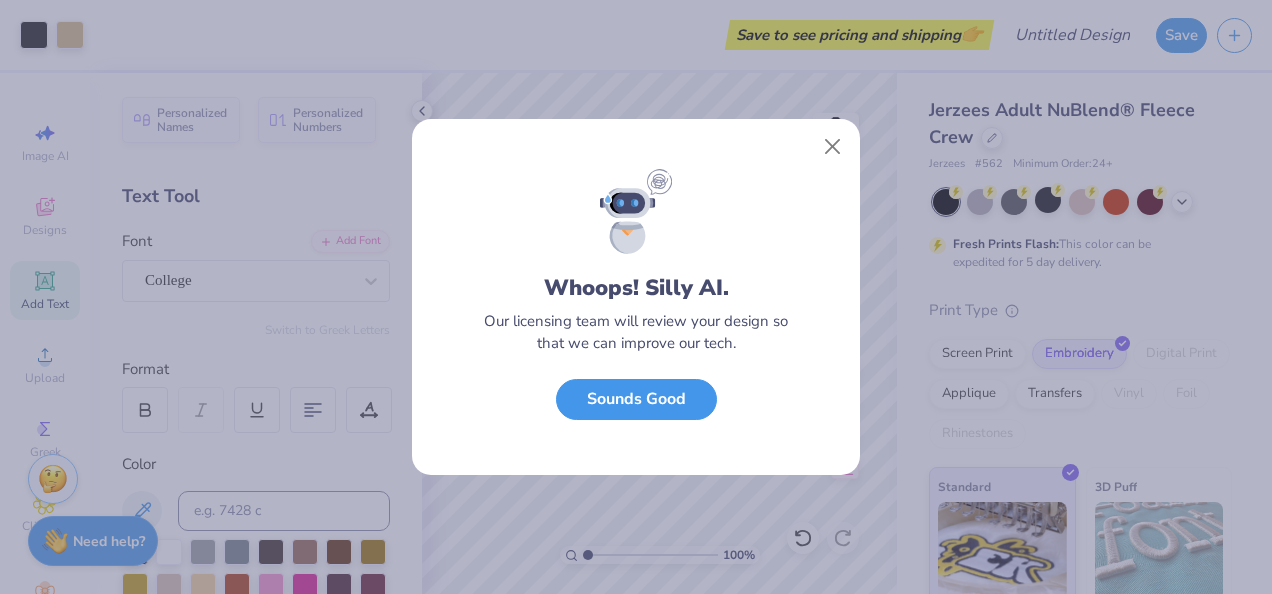 click on "Sounds Good" at bounding box center (636, 399) 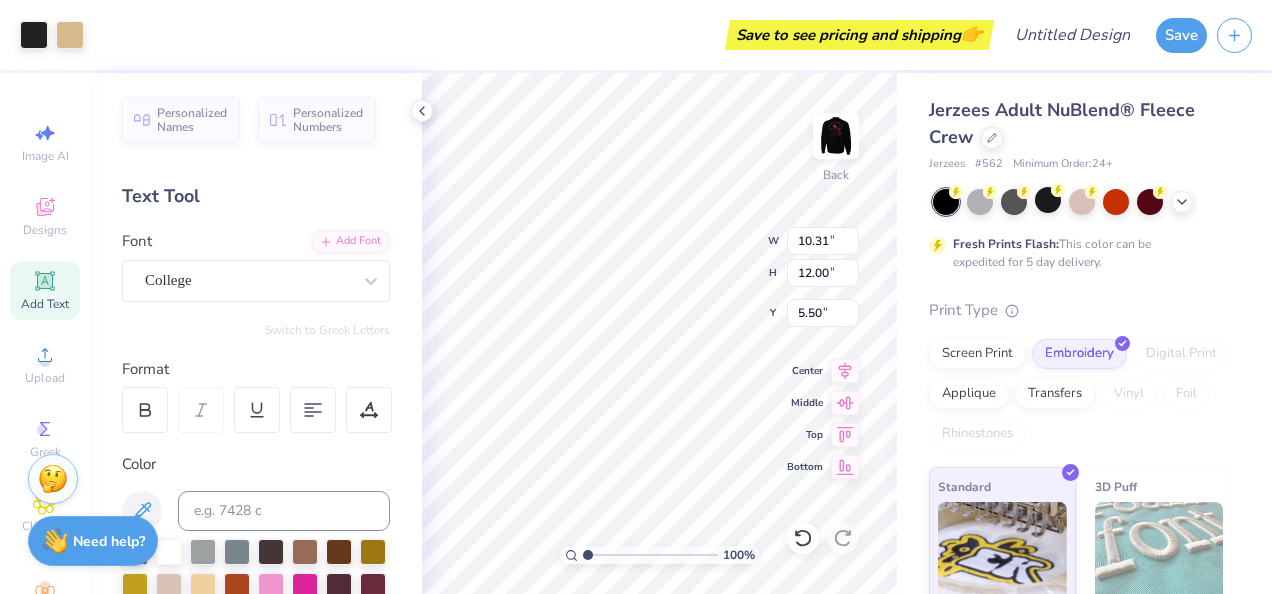 type on "2.58" 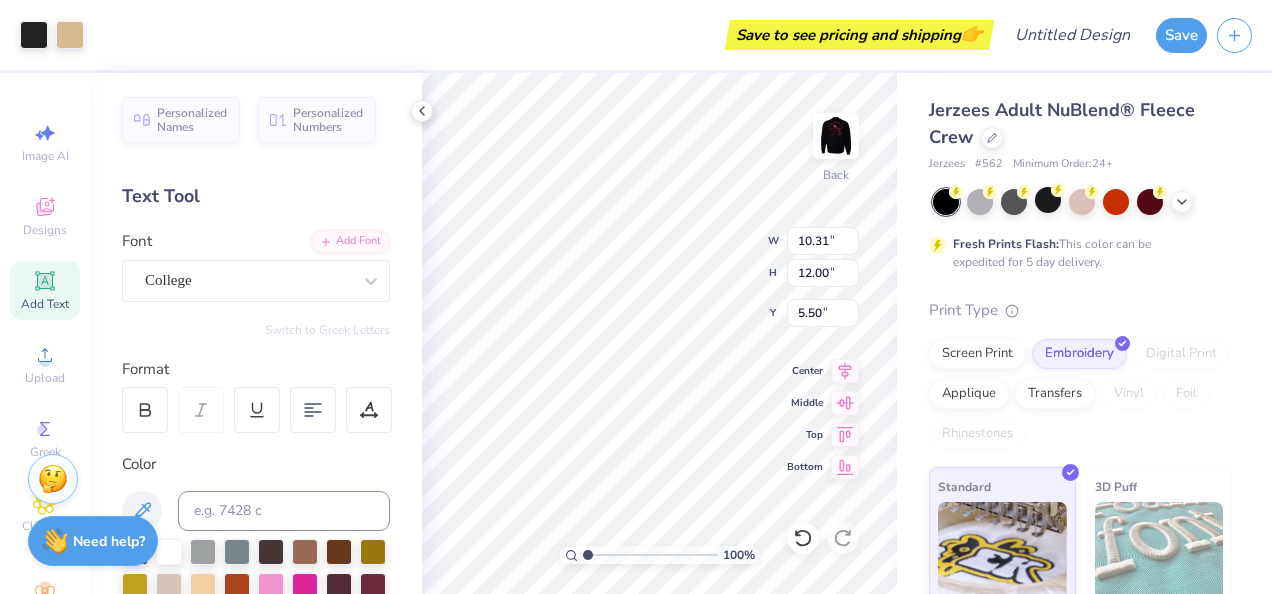 type on "3.01" 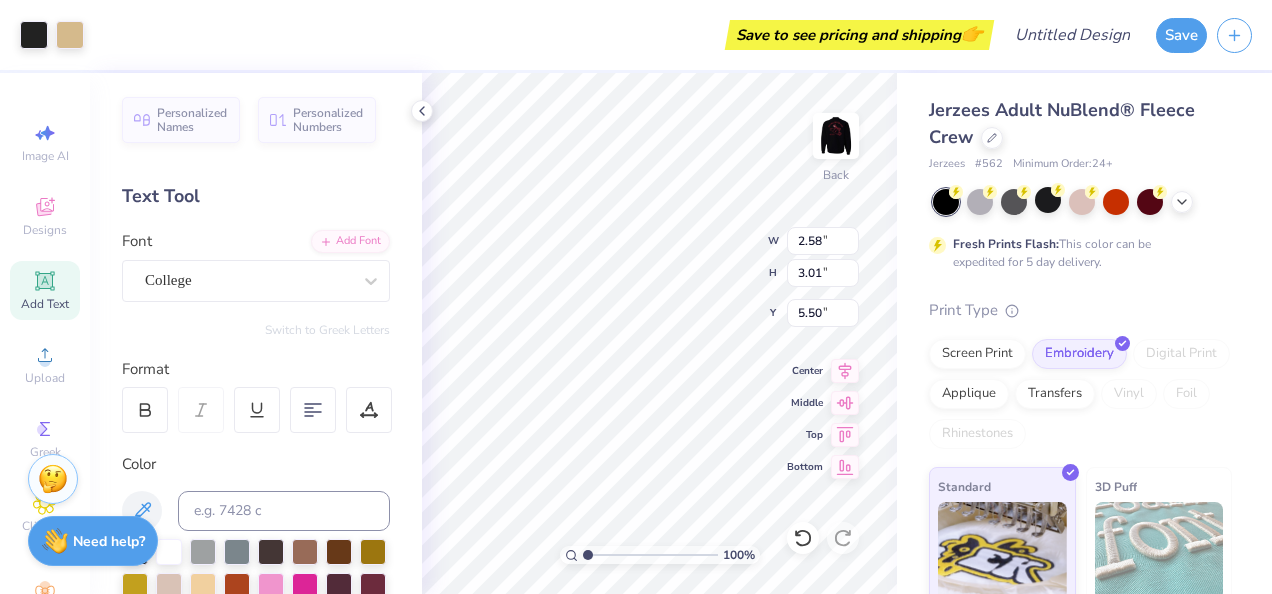 type on "4.58" 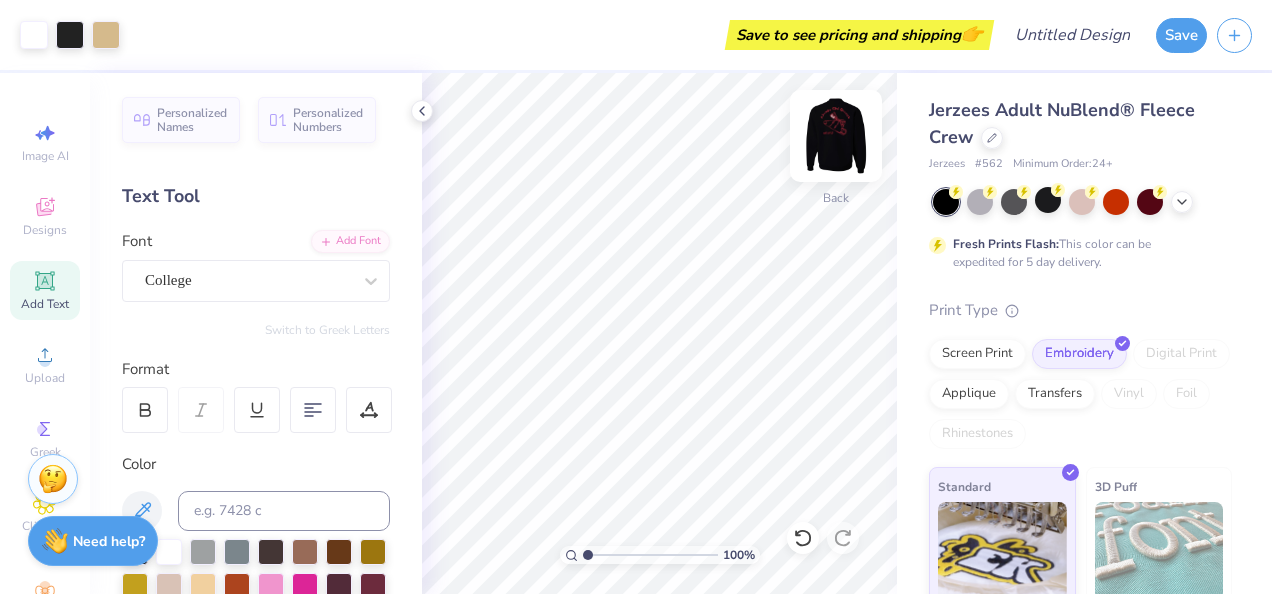 click at bounding box center [836, 136] 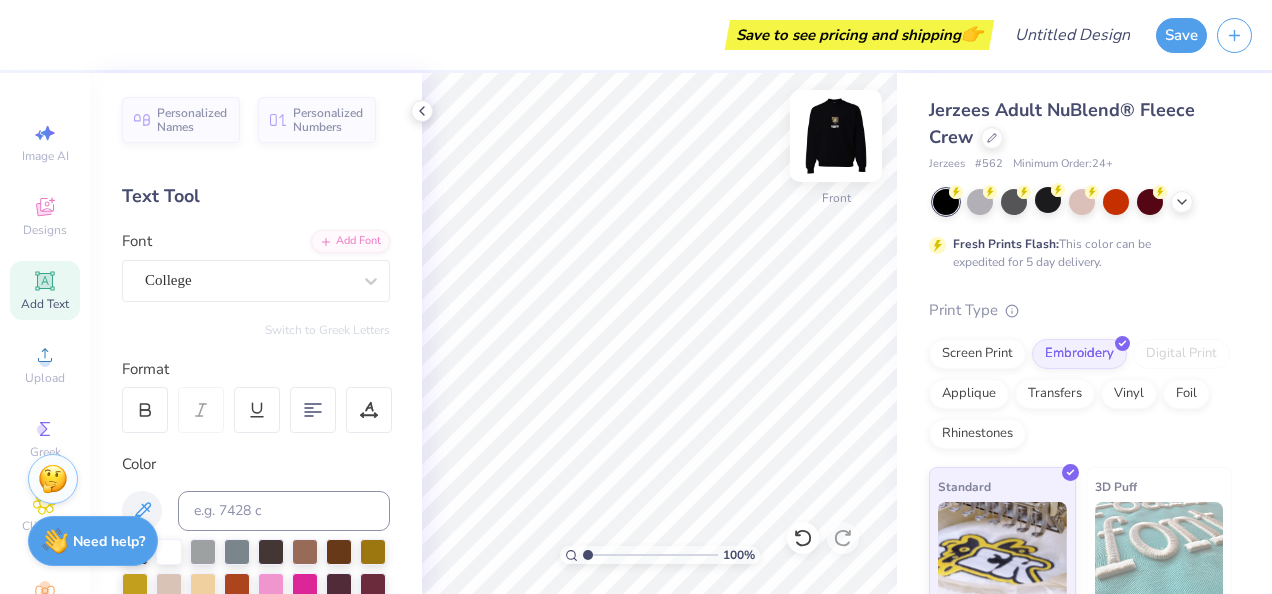 click at bounding box center (836, 136) 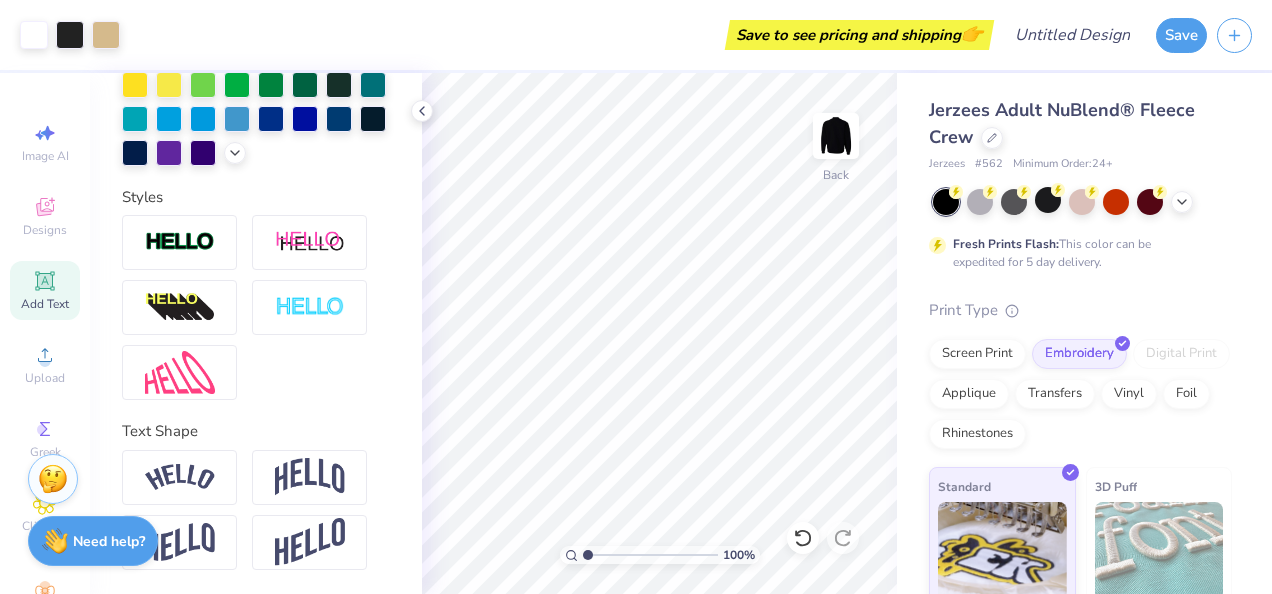 scroll, scrollTop: 601, scrollLeft: 0, axis: vertical 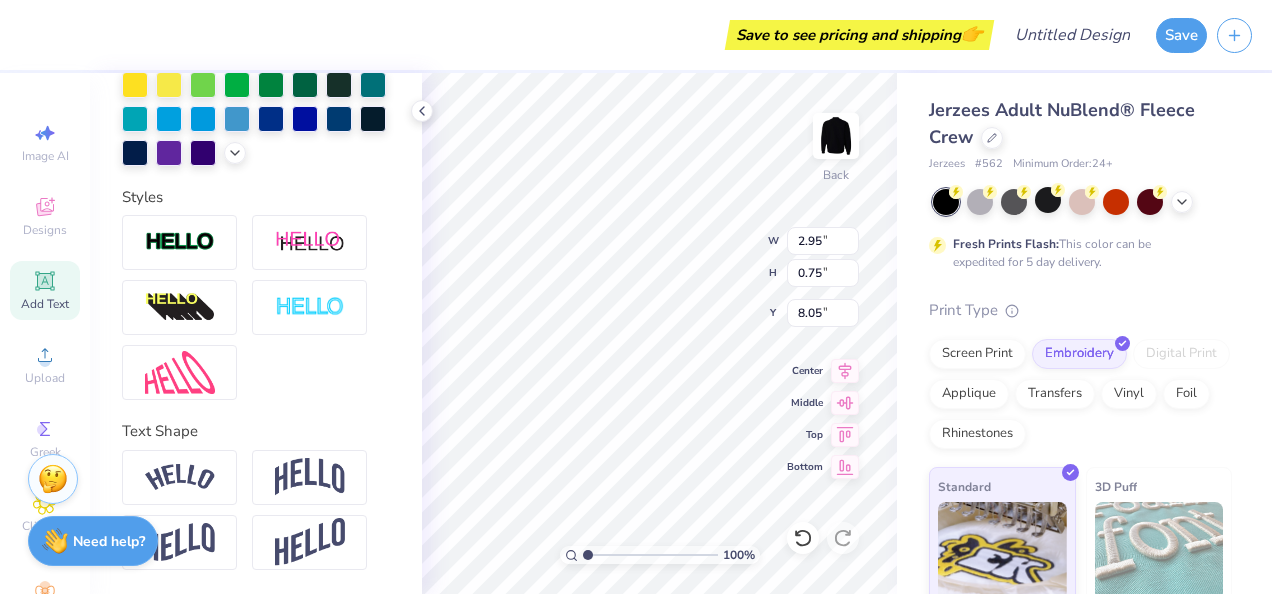 type on "9.68" 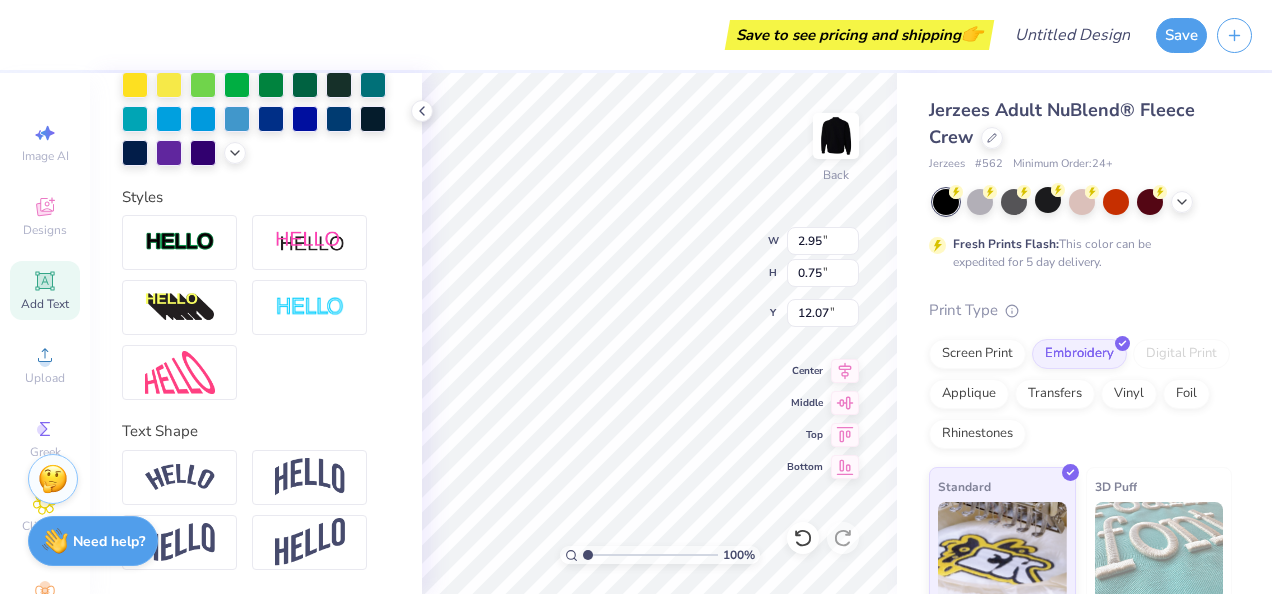 scroll, scrollTop: 16, scrollLeft: 2, axis: both 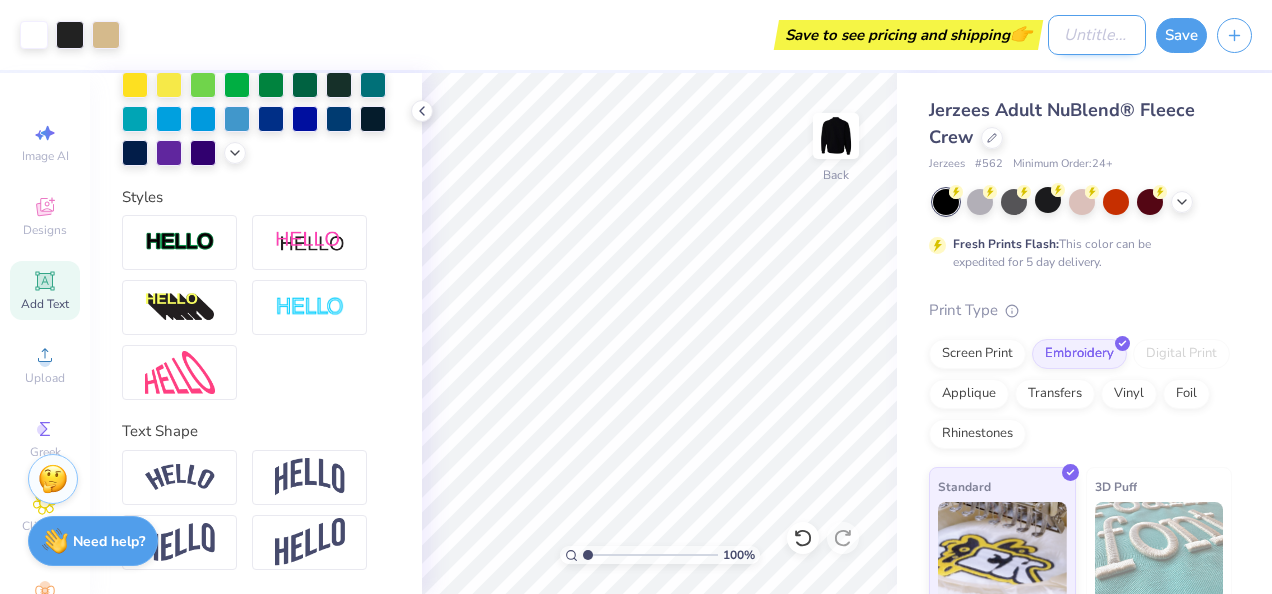 click on "Design Title" at bounding box center (1097, 35) 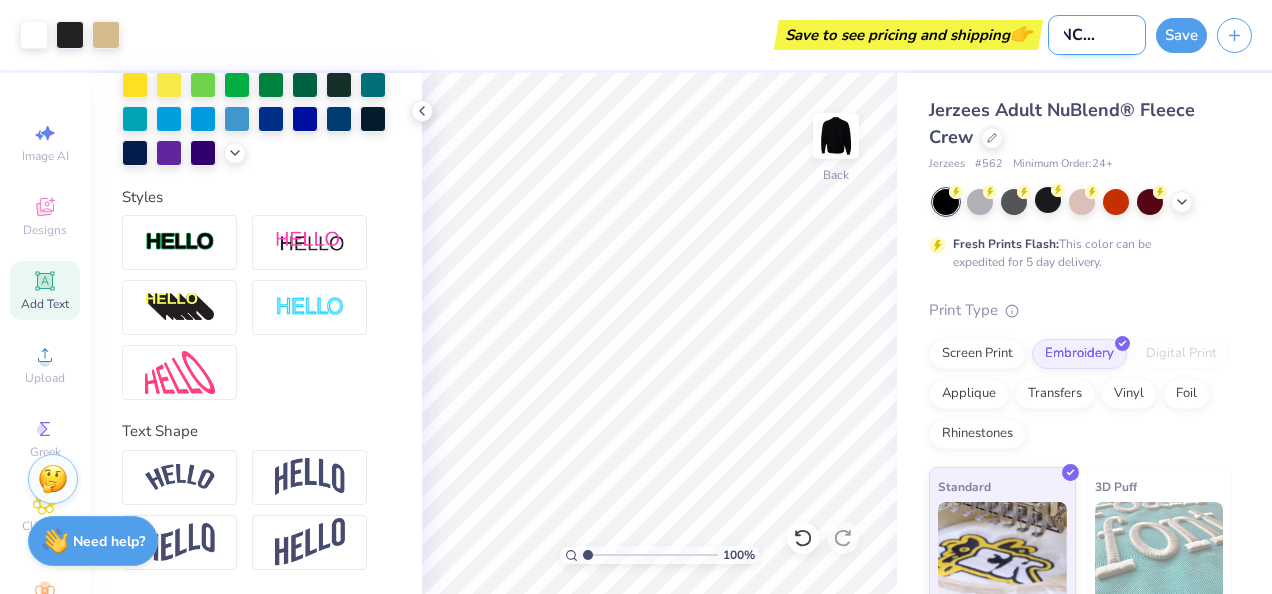 scroll, scrollTop: 0, scrollLeft: 54, axis: horizontal 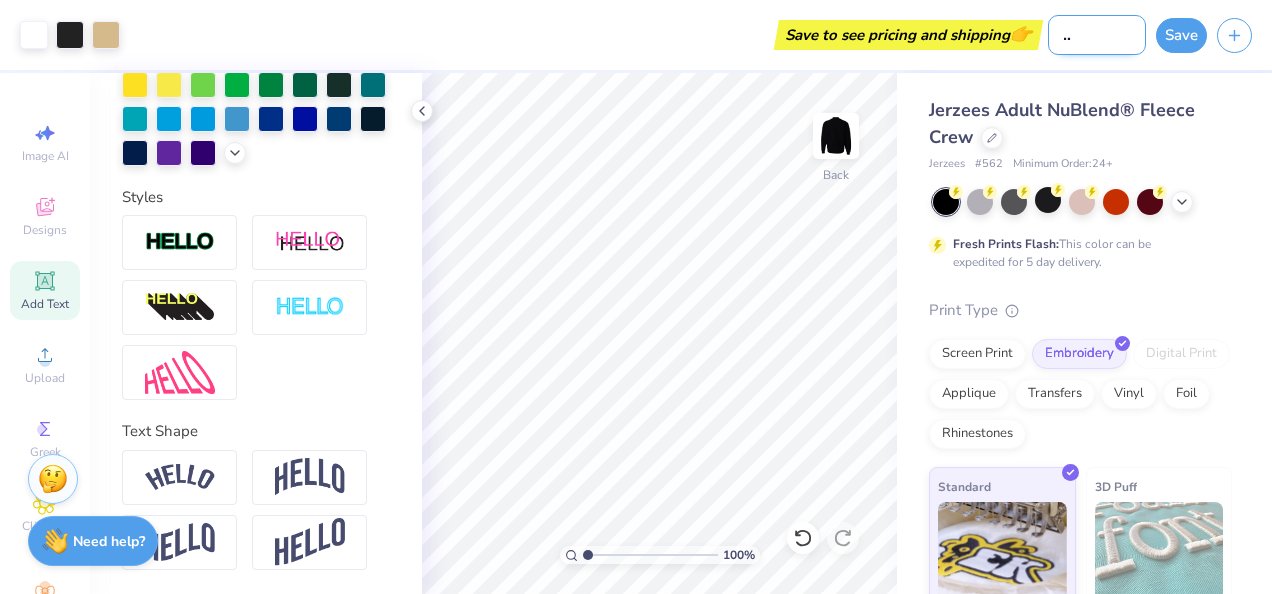type on "DANCE MAYBE" 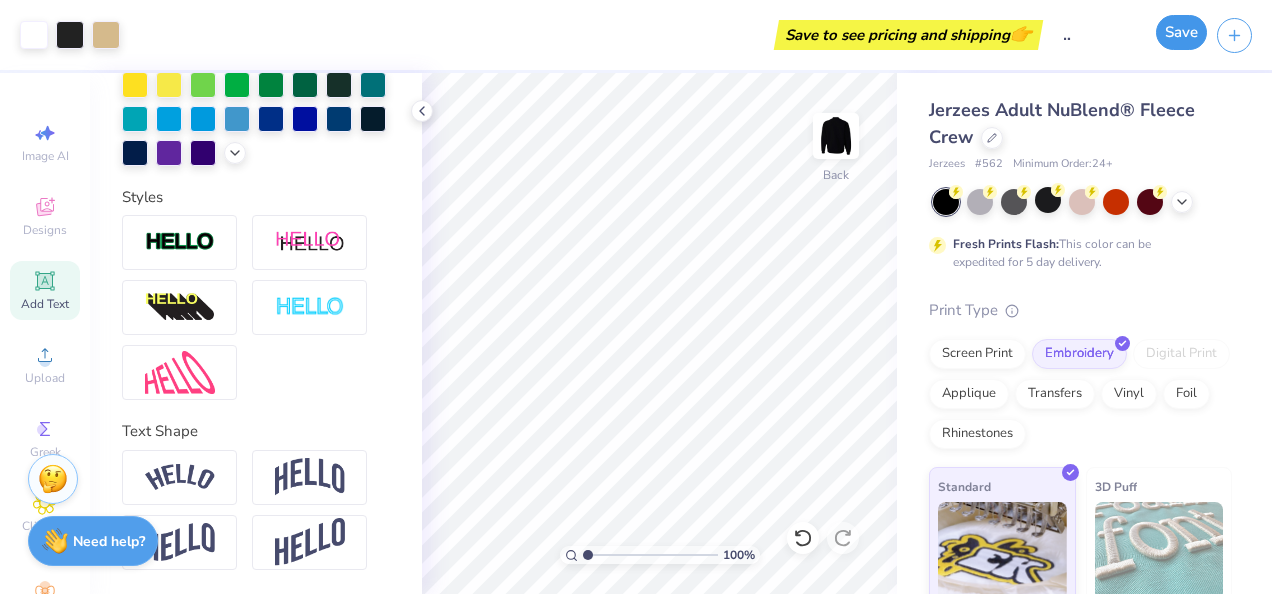 click on "Save" at bounding box center [1181, 32] 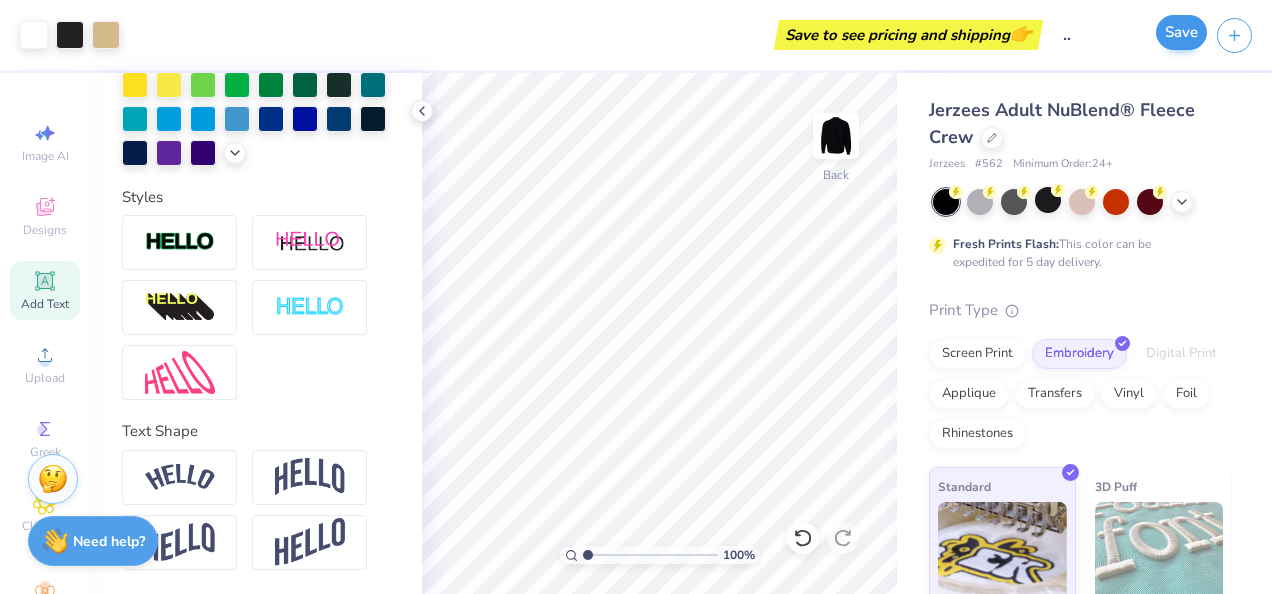 scroll, scrollTop: 0, scrollLeft: 0, axis: both 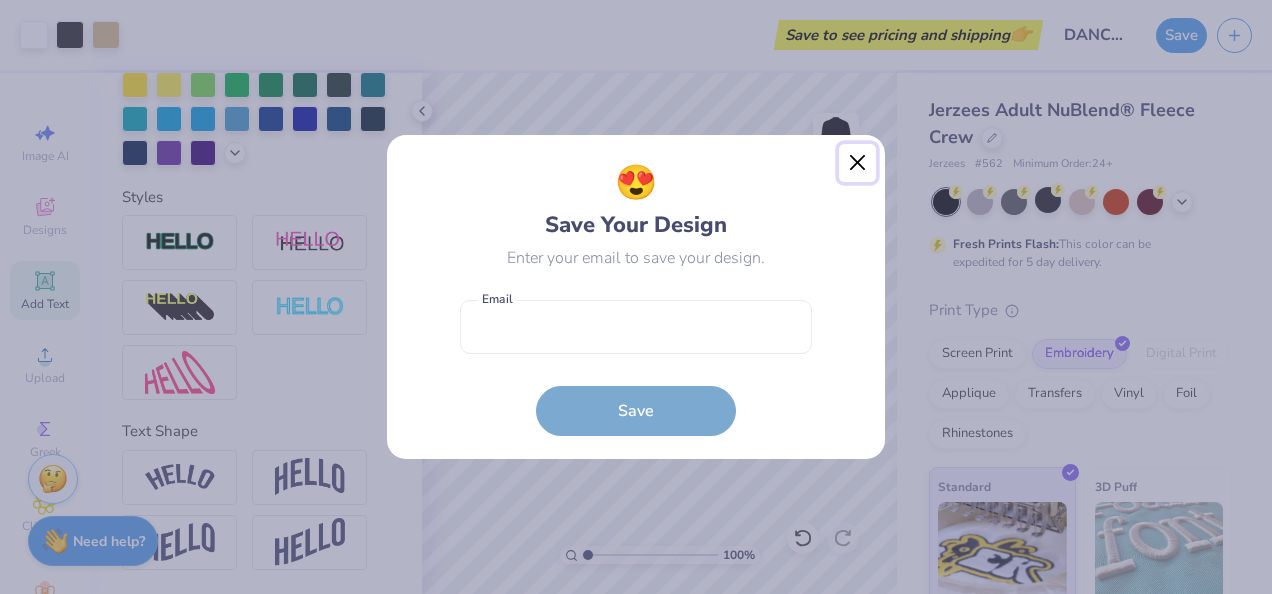 click at bounding box center (858, 163) 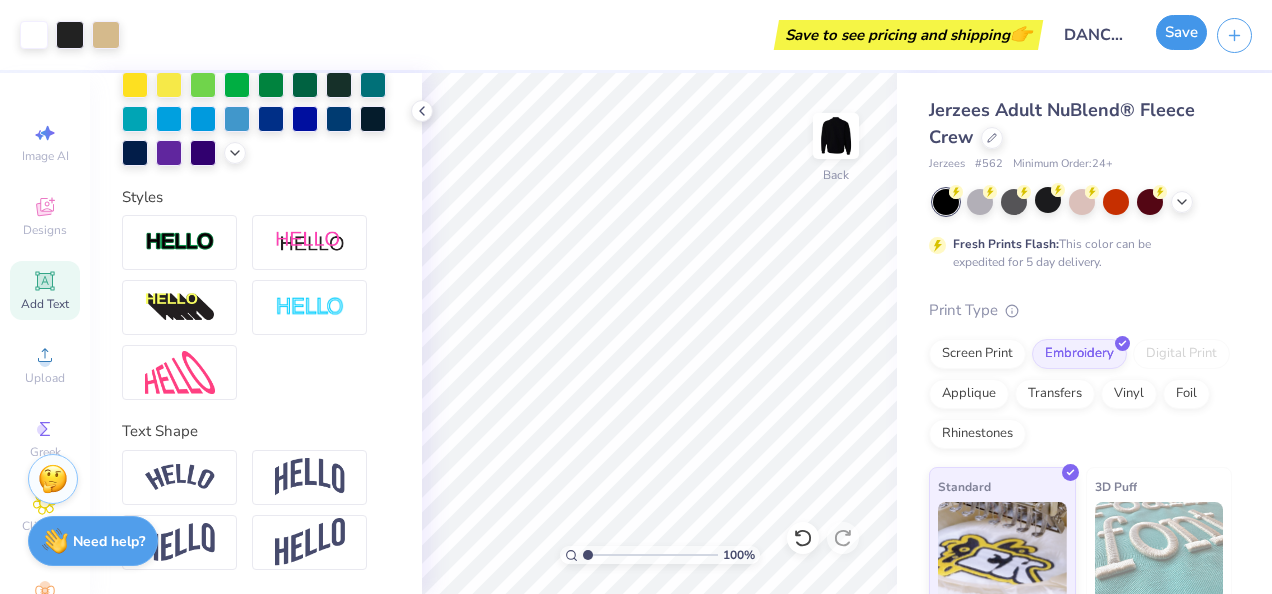click on "Save" at bounding box center (1181, 32) 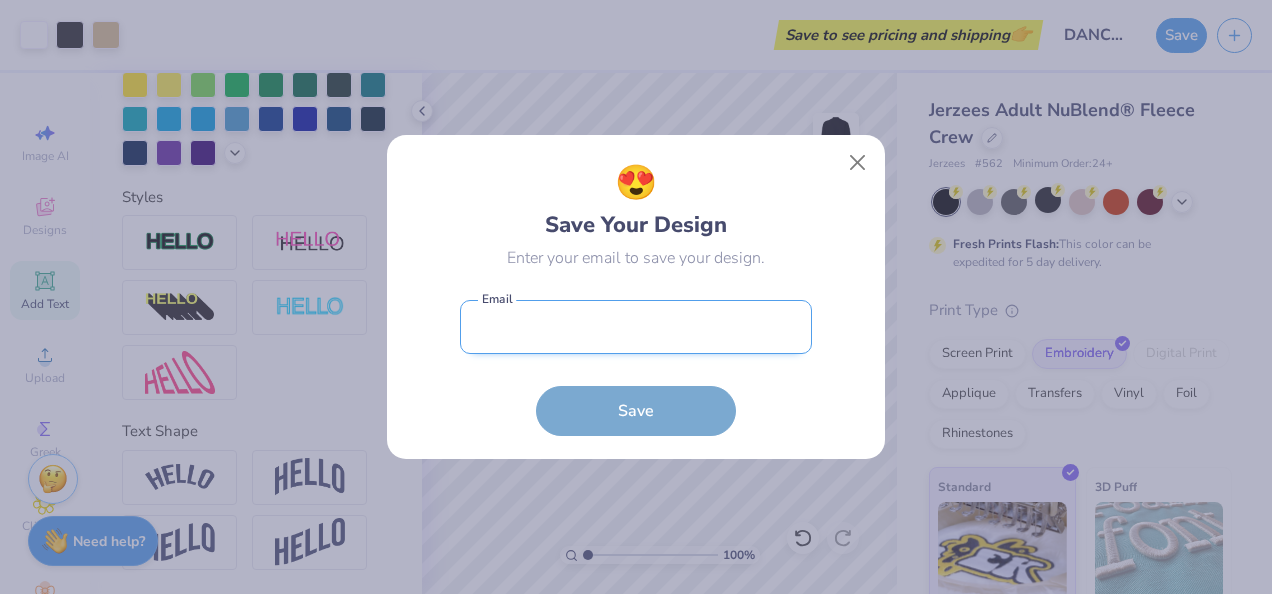 click at bounding box center (636, 327) 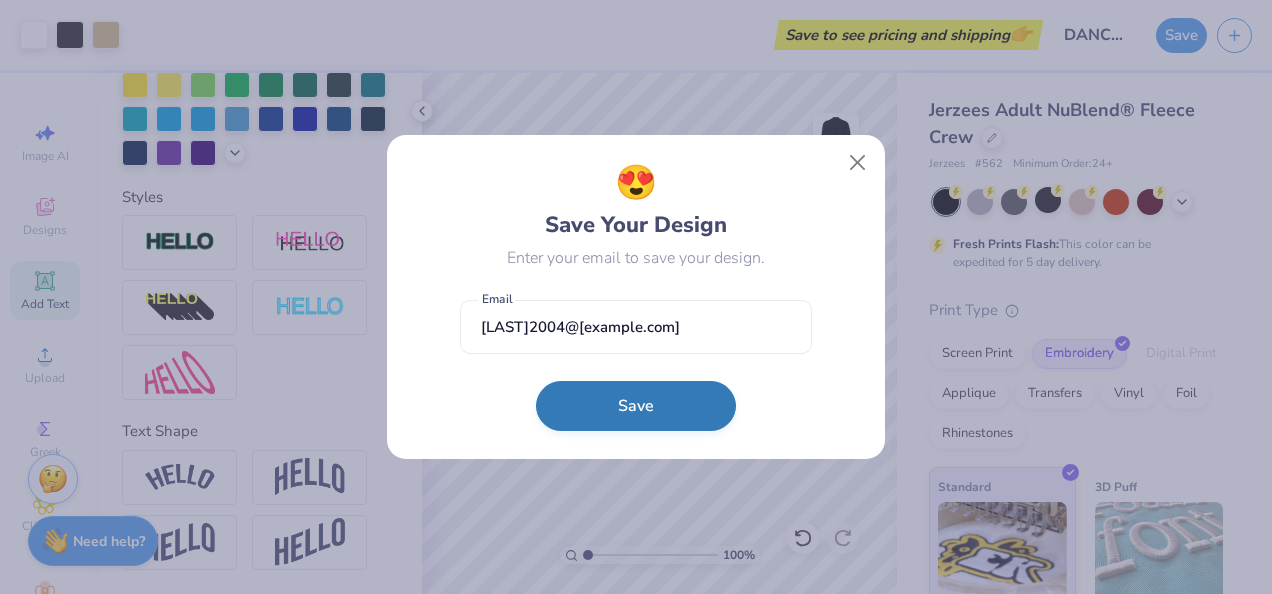click on "Save" at bounding box center [636, 406] 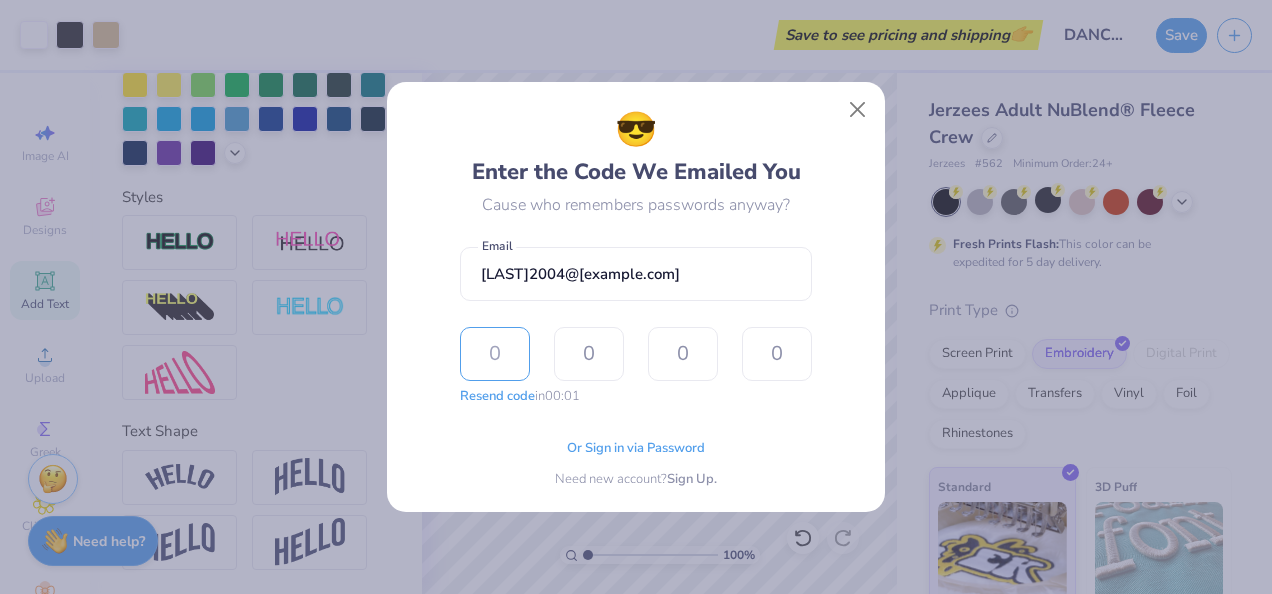 type on "3" 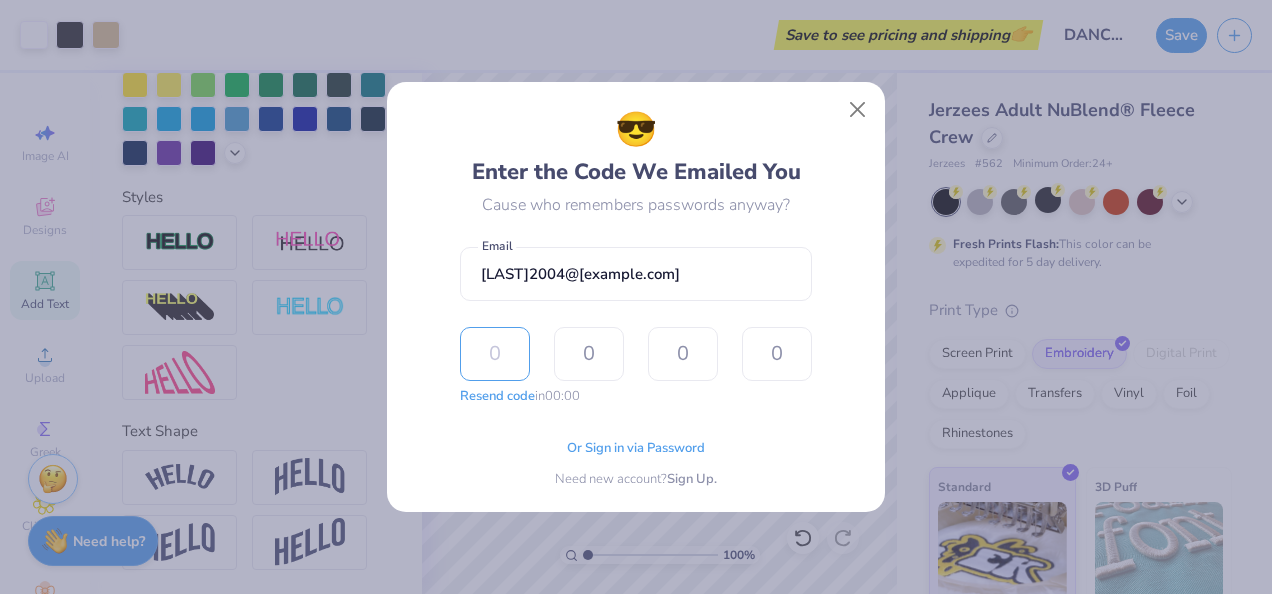 type on "4" 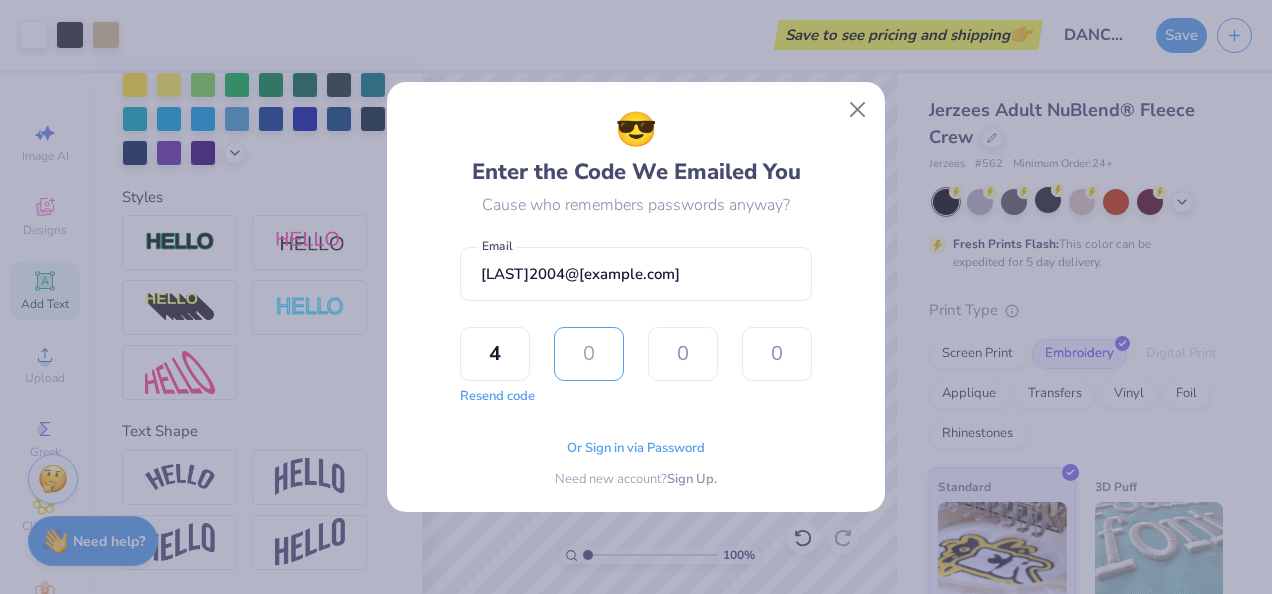 type on "9" 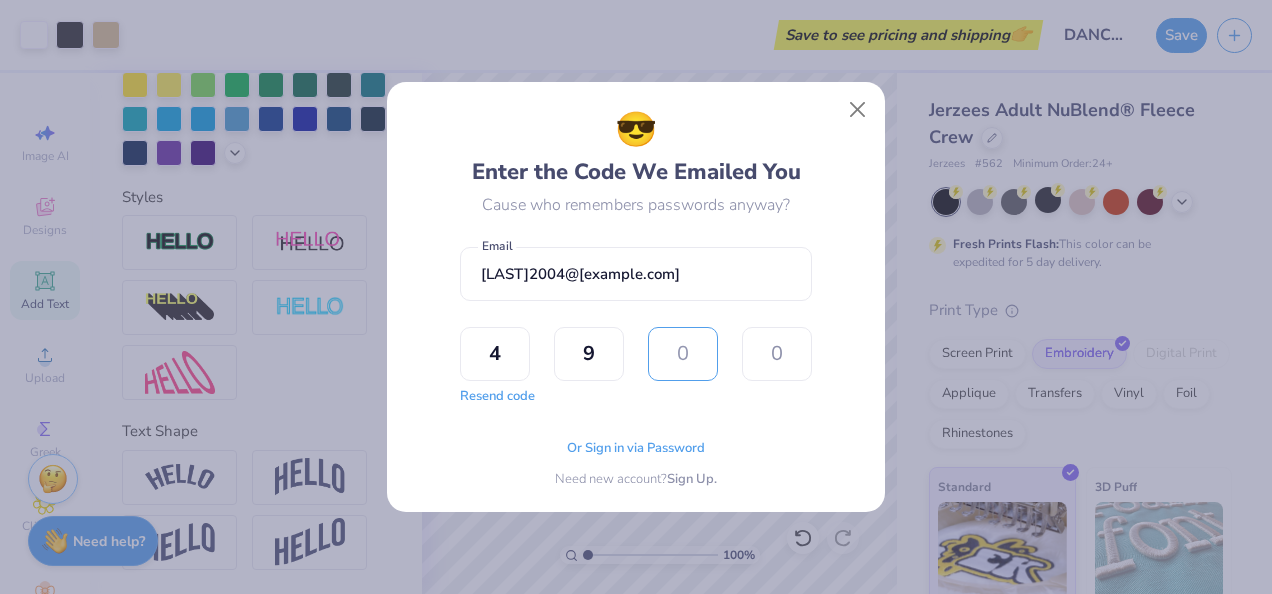 type on "4" 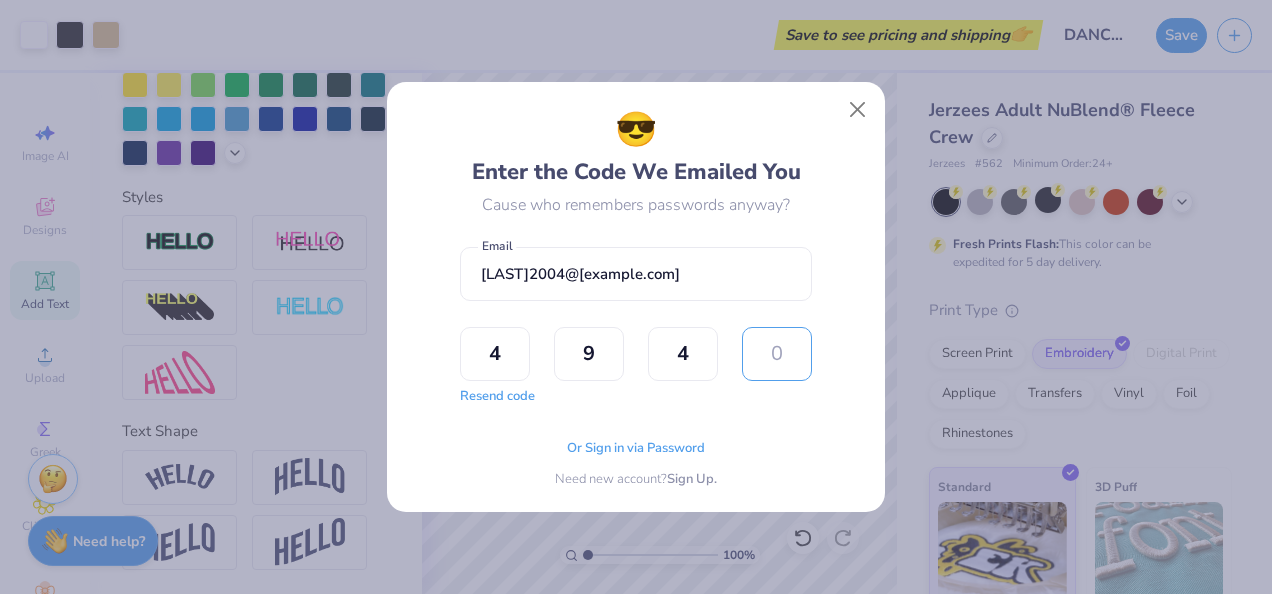 type on "8" 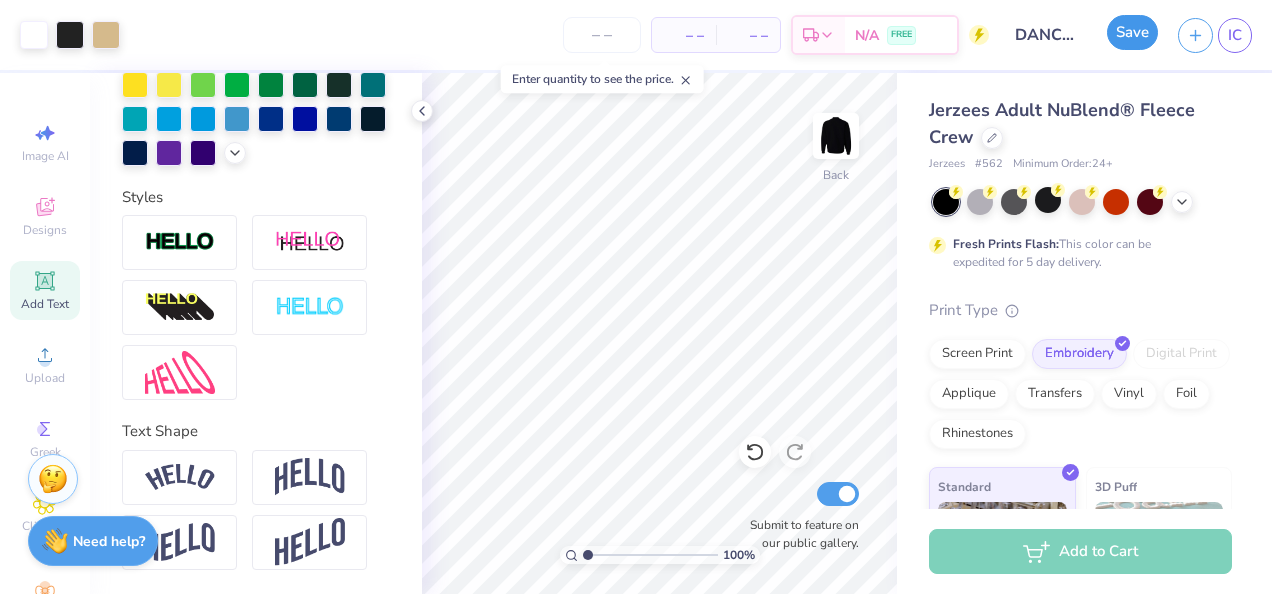 click on "Save" at bounding box center [1132, 32] 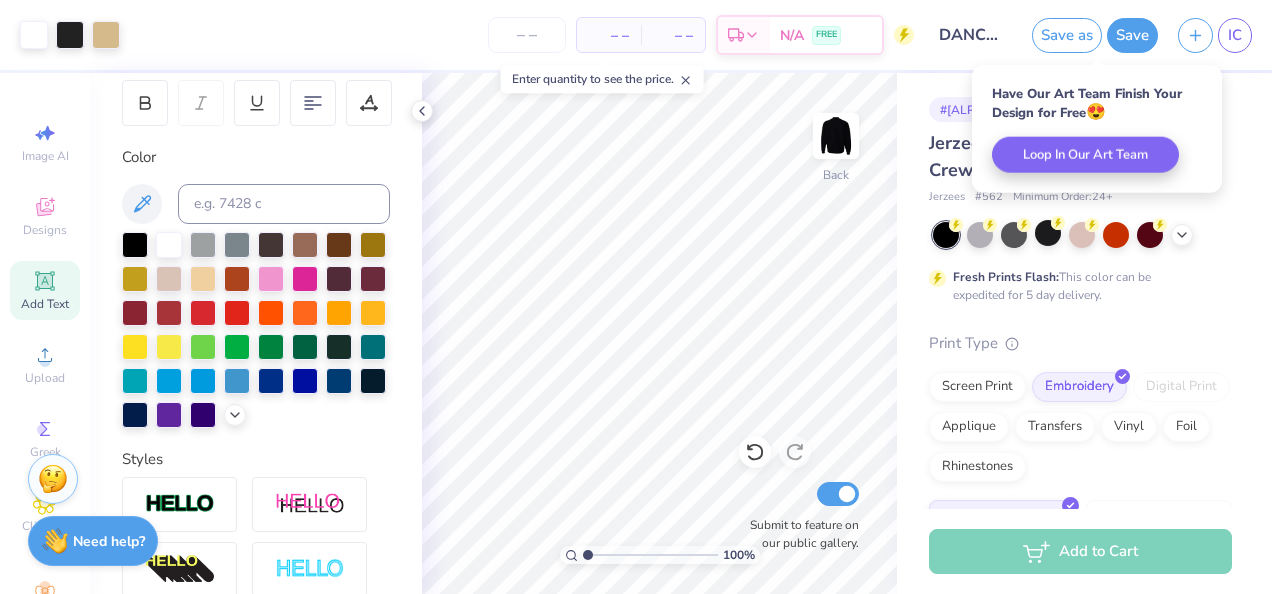 scroll, scrollTop: 0, scrollLeft: 0, axis: both 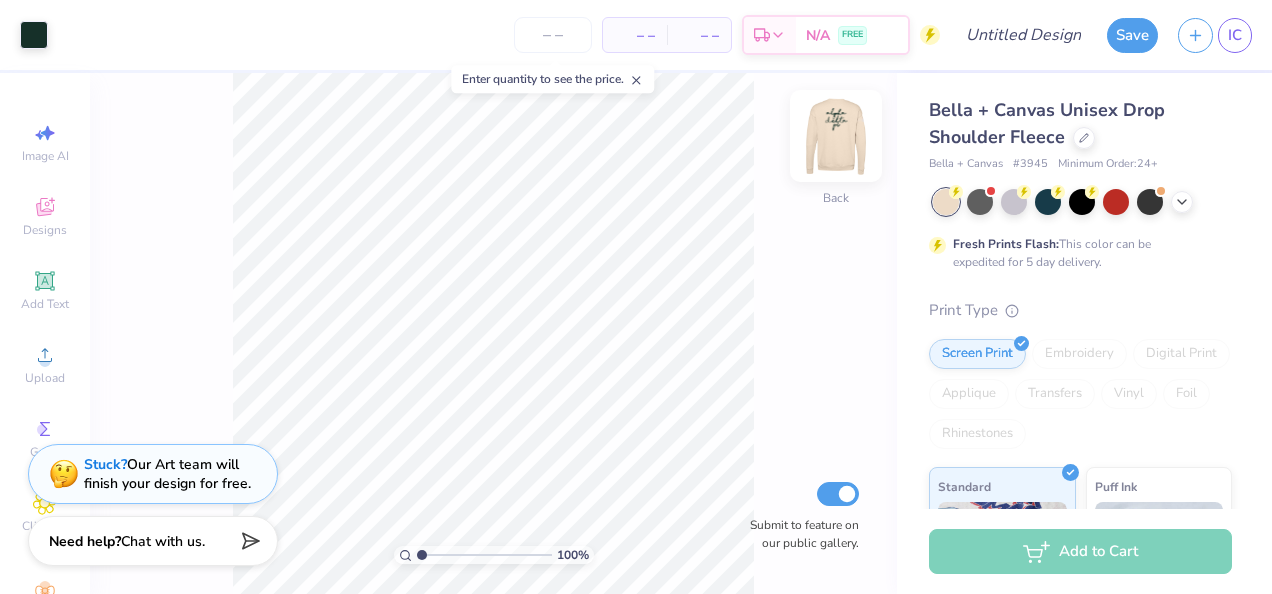 click at bounding box center (836, 136) 